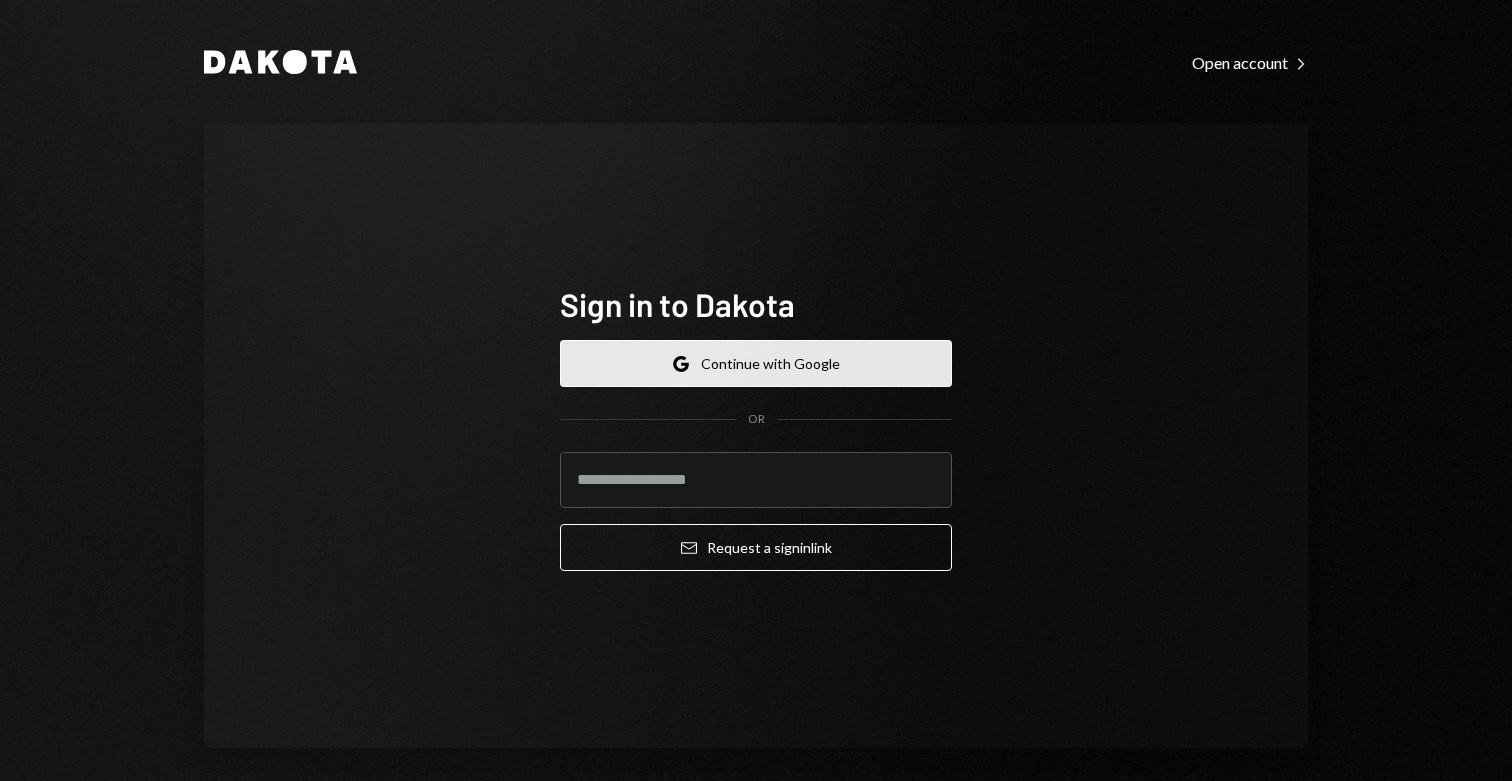 scroll, scrollTop: 0, scrollLeft: 0, axis: both 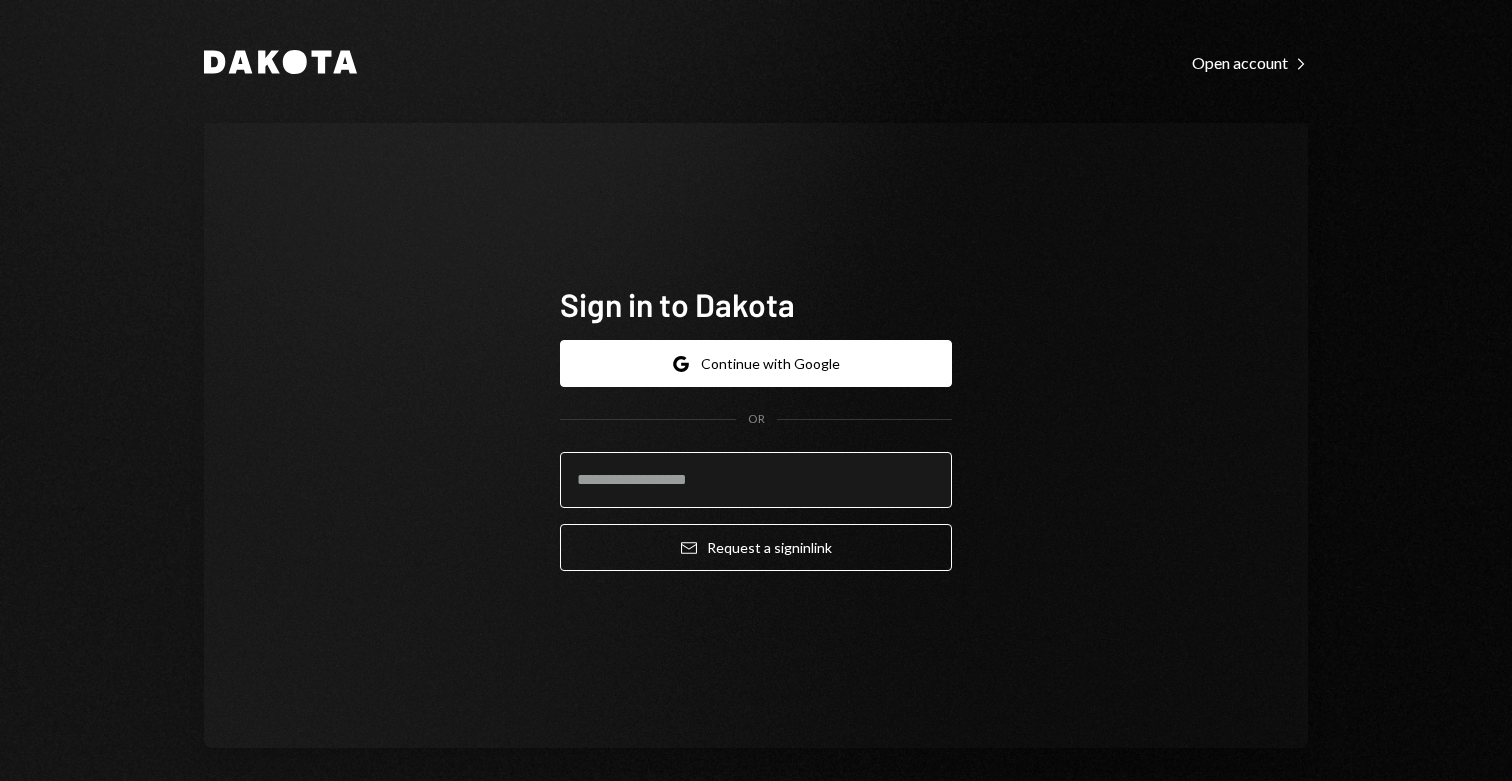click at bounding box center (756, 480) 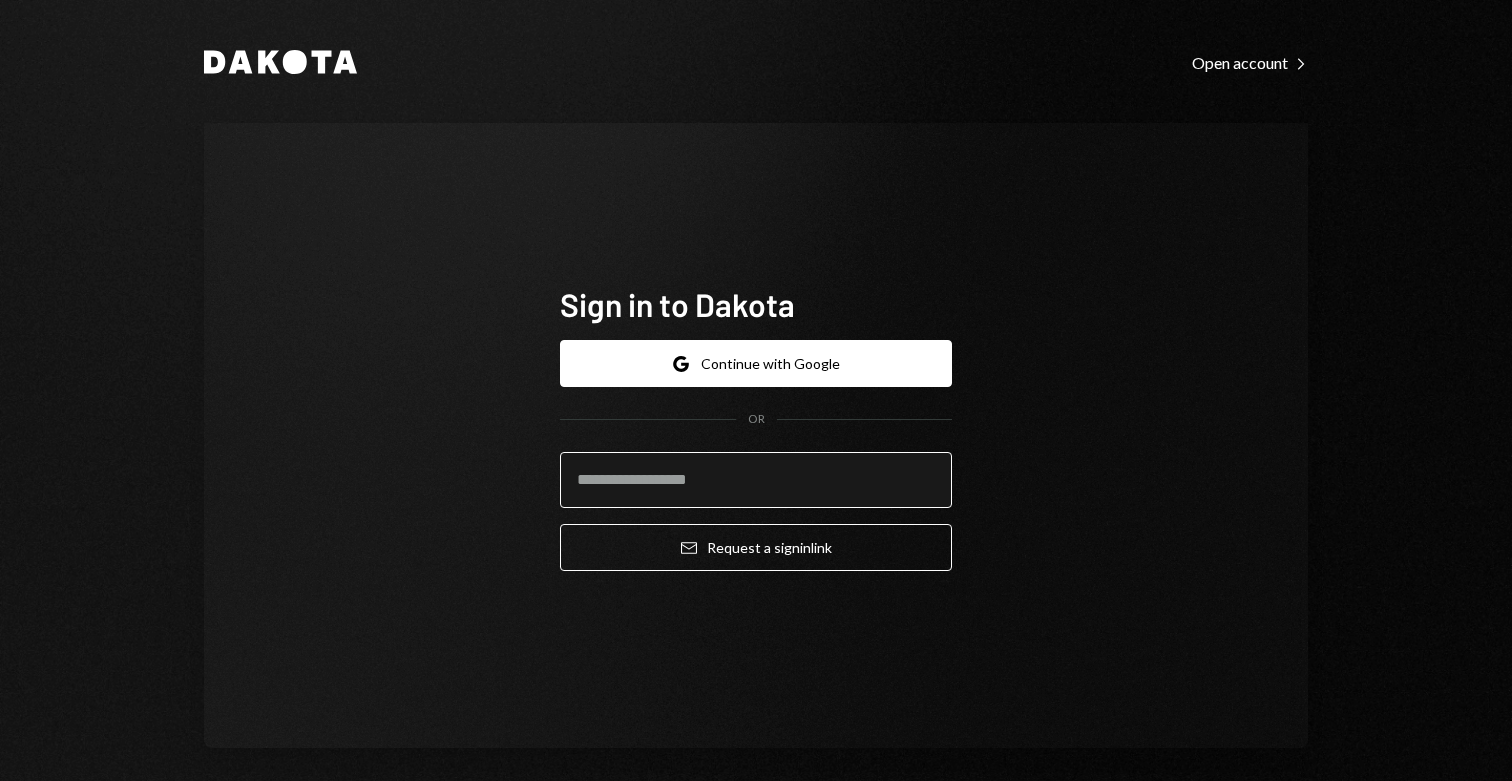 type on "**********" 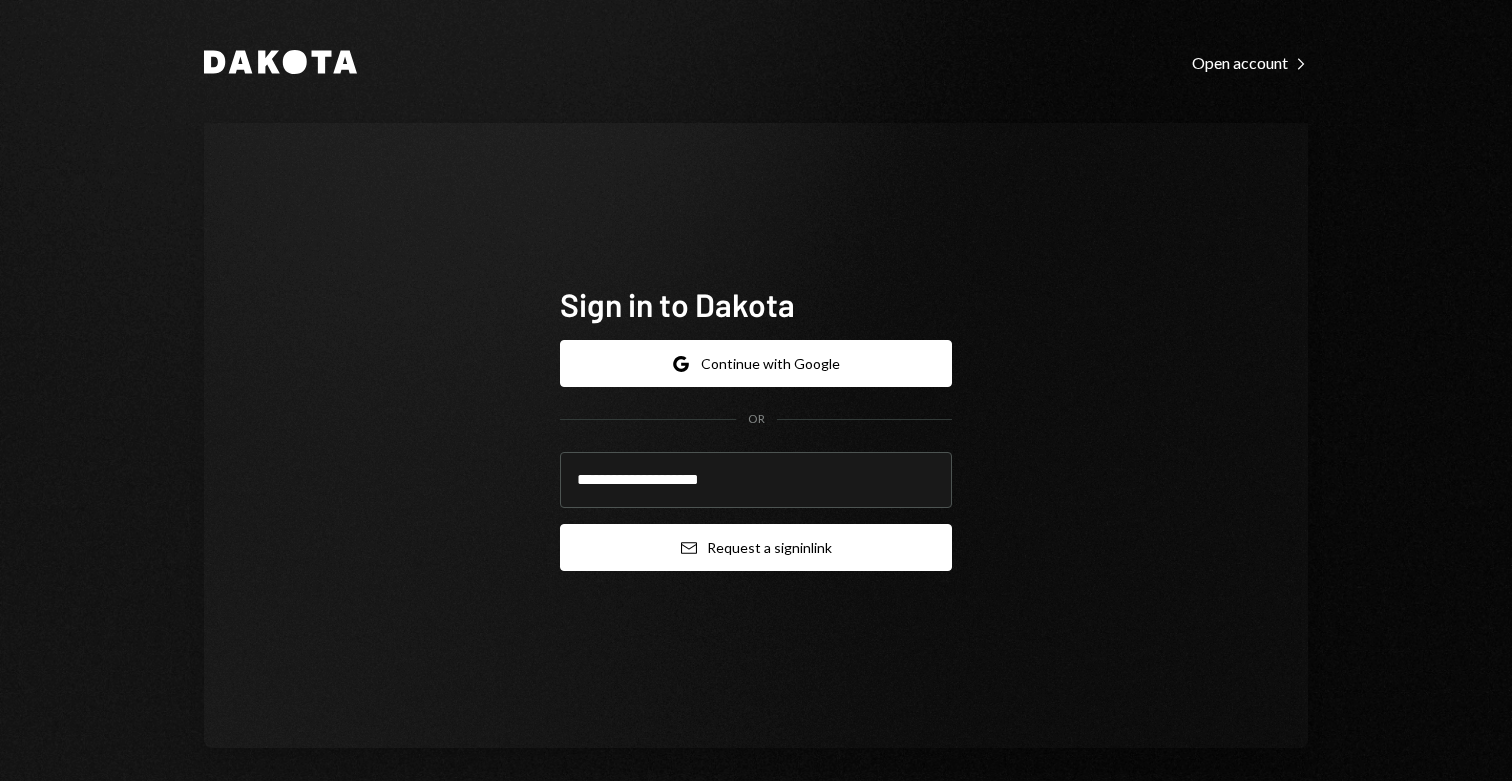click on "Email Request a sign  in  link" at bounding box center (756, 547) 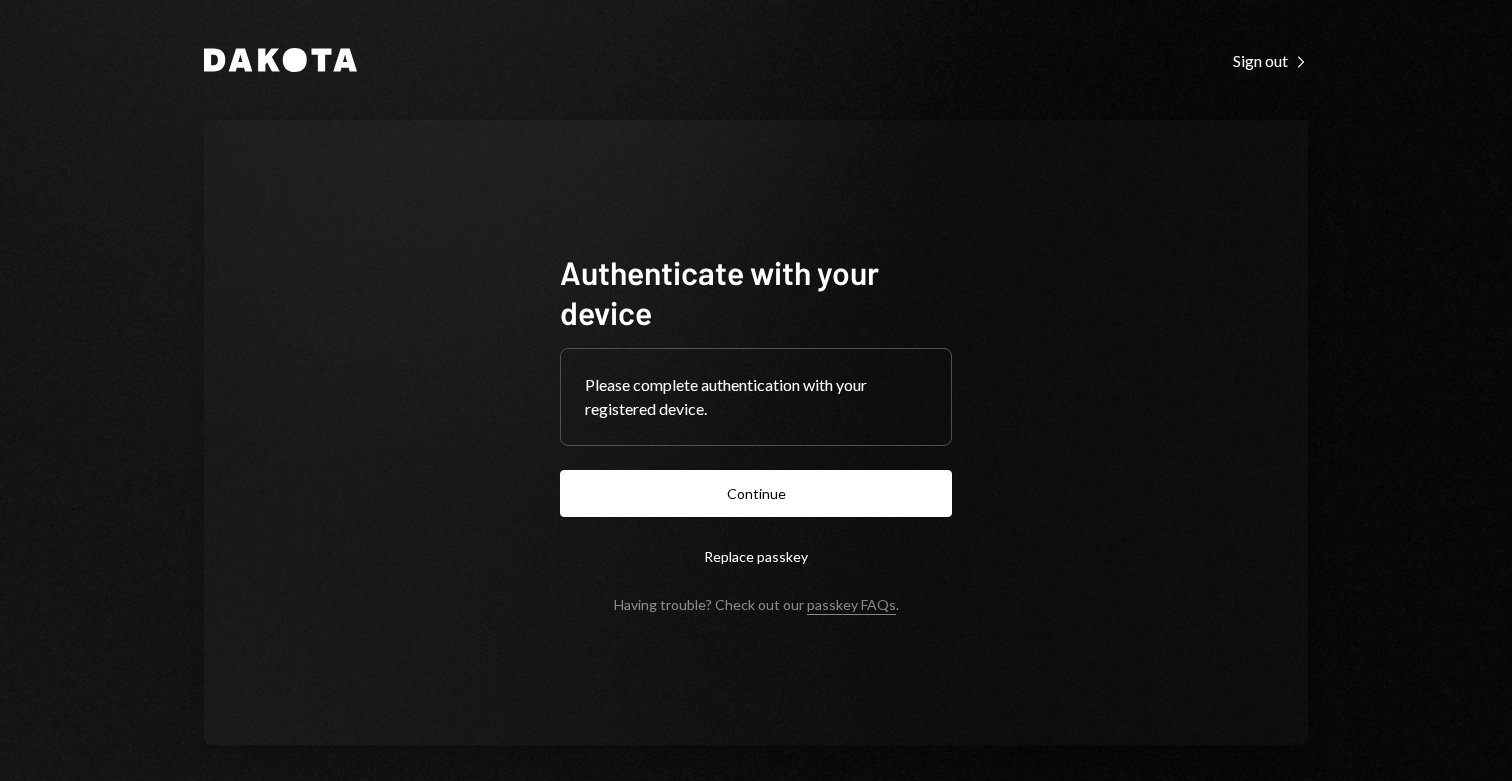 scroll, scrollTop: 0, scrollLeft: 0, axis: both 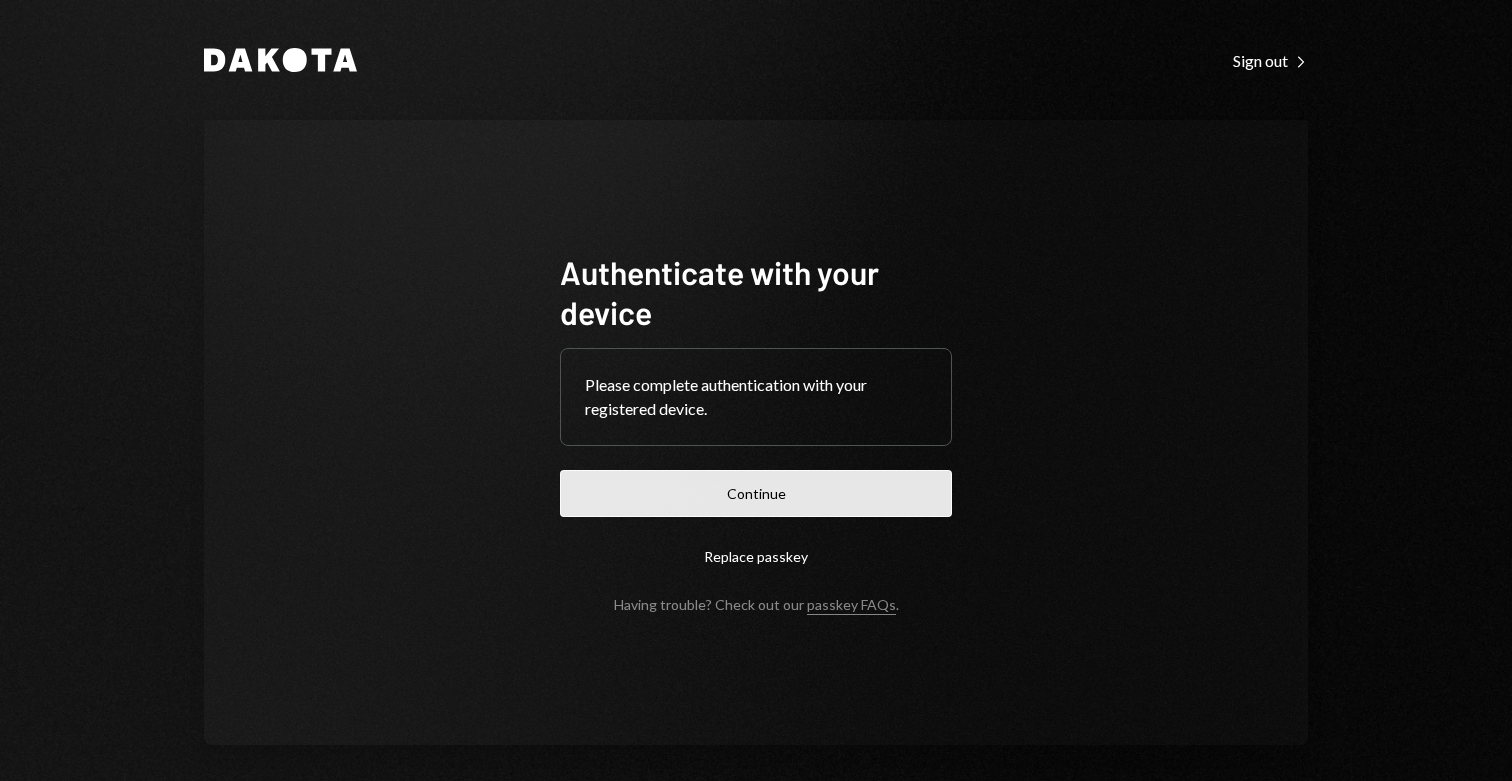 click on "Continue" at bounding box center [756, 493] 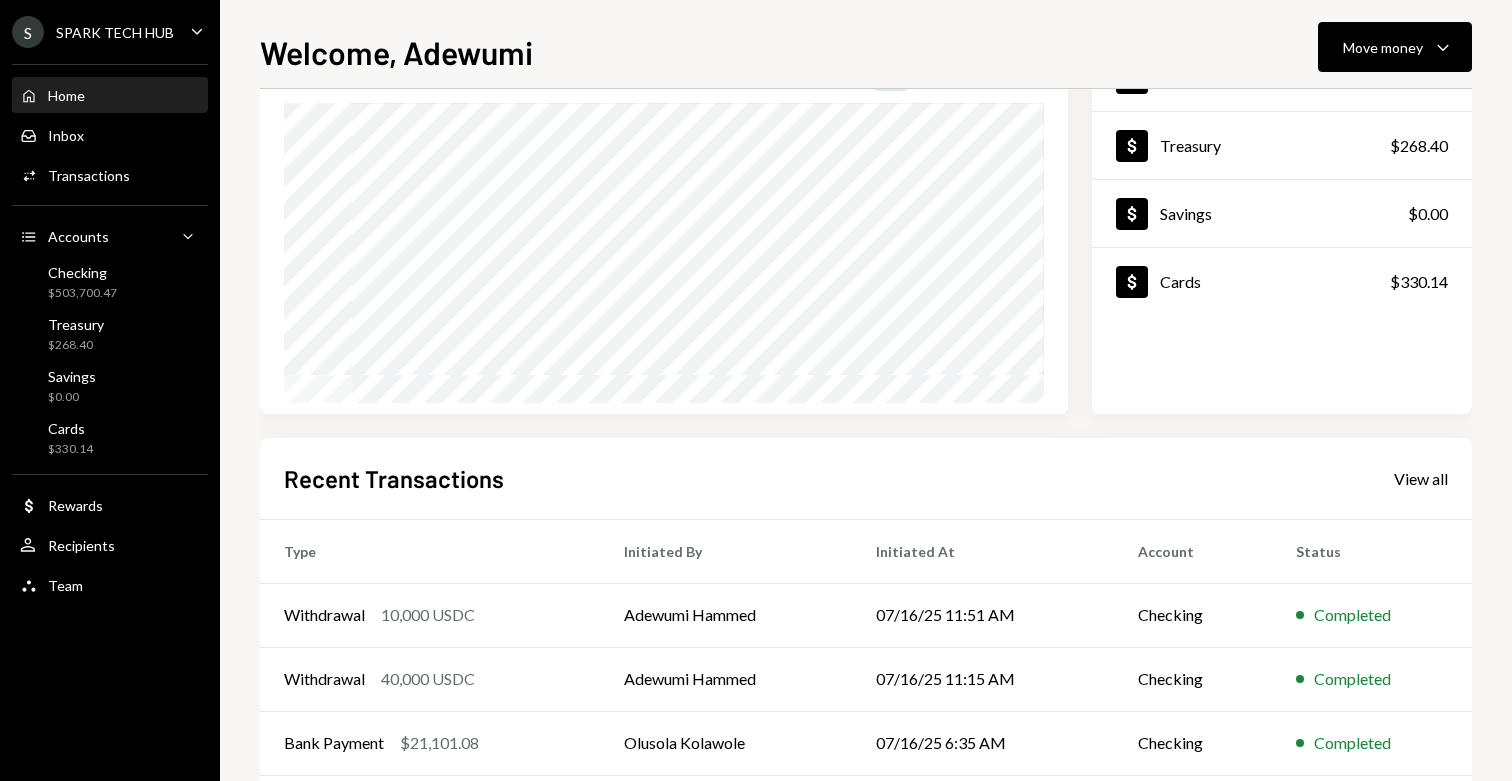 scroll, scrollTop: 0, scrollLeft: 0, axis: both 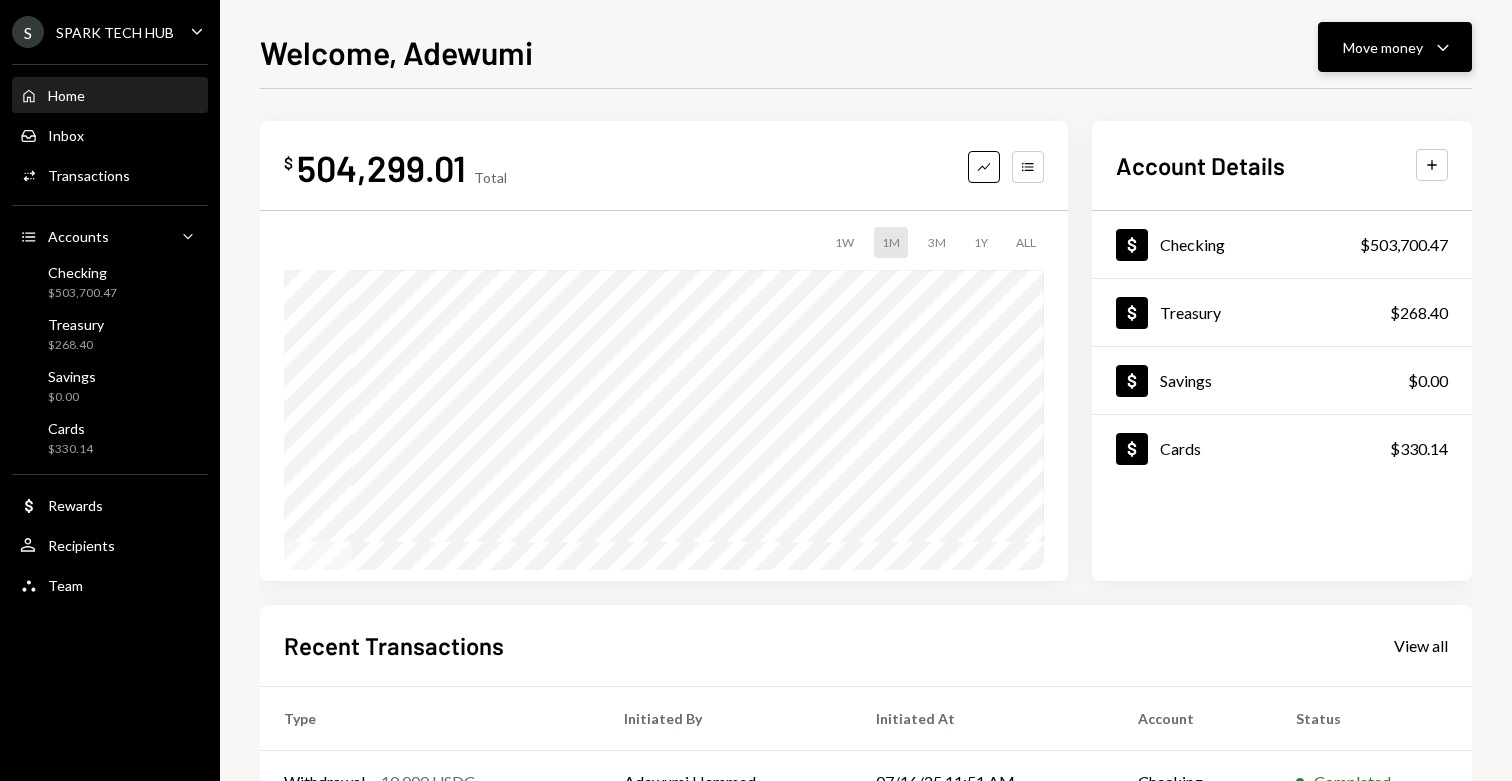 click on "Move money" at bounding box center (1383, 47) 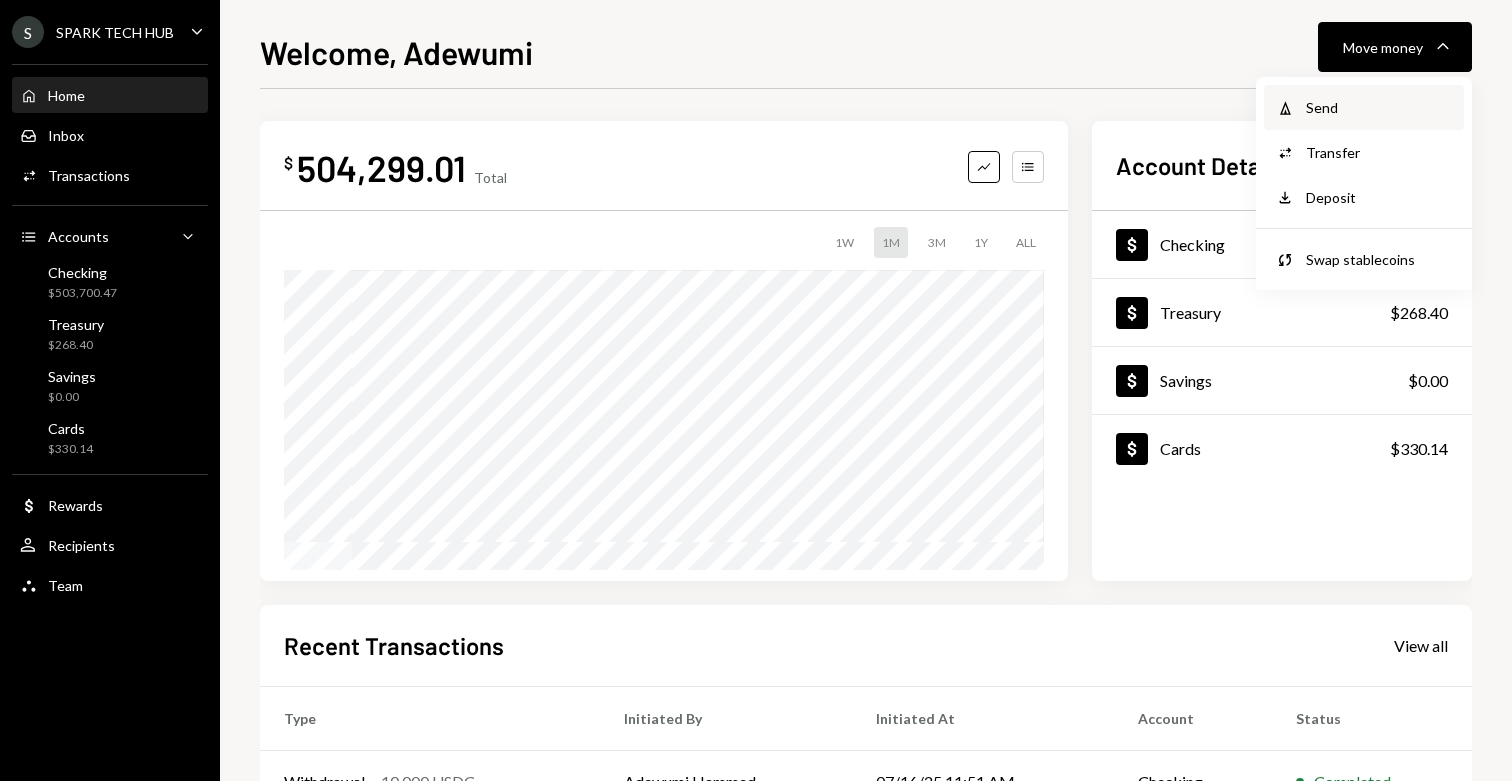 click on "Withdraw Send" at bounding box center (1364, 107) 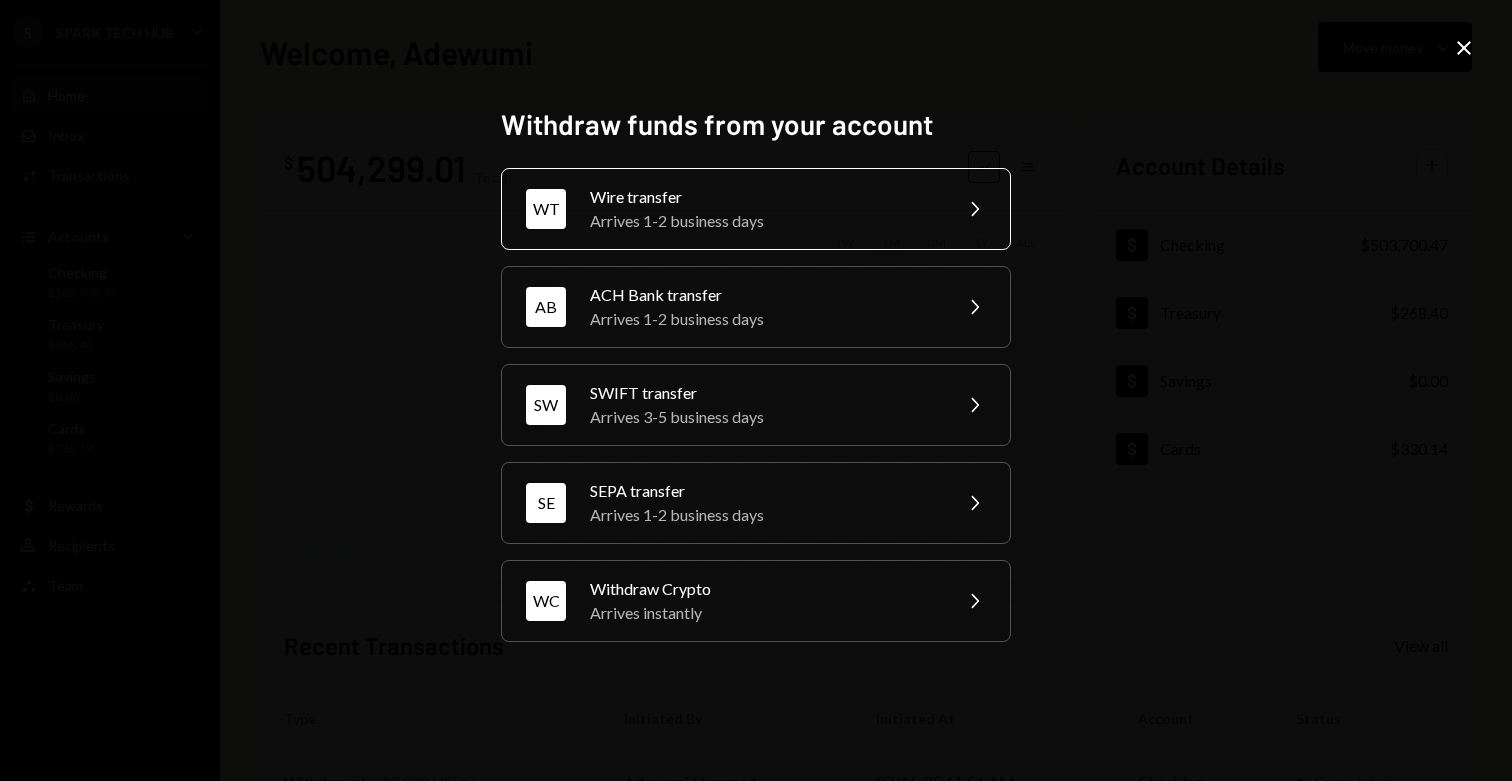 click on "Arrives 1-2 business days" at bounding box center (764, 221) 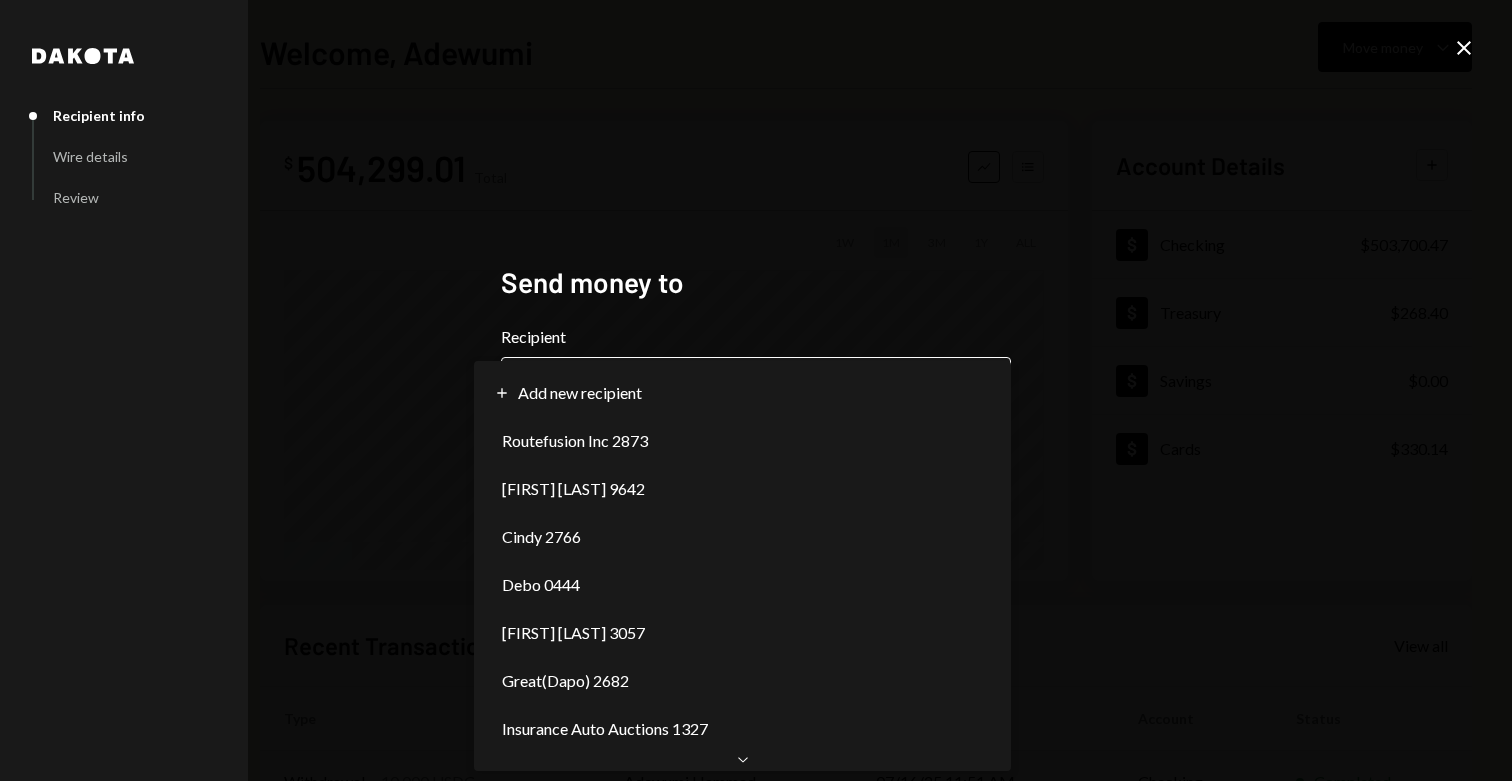 click on "**********" at bounding box center (756, 390) 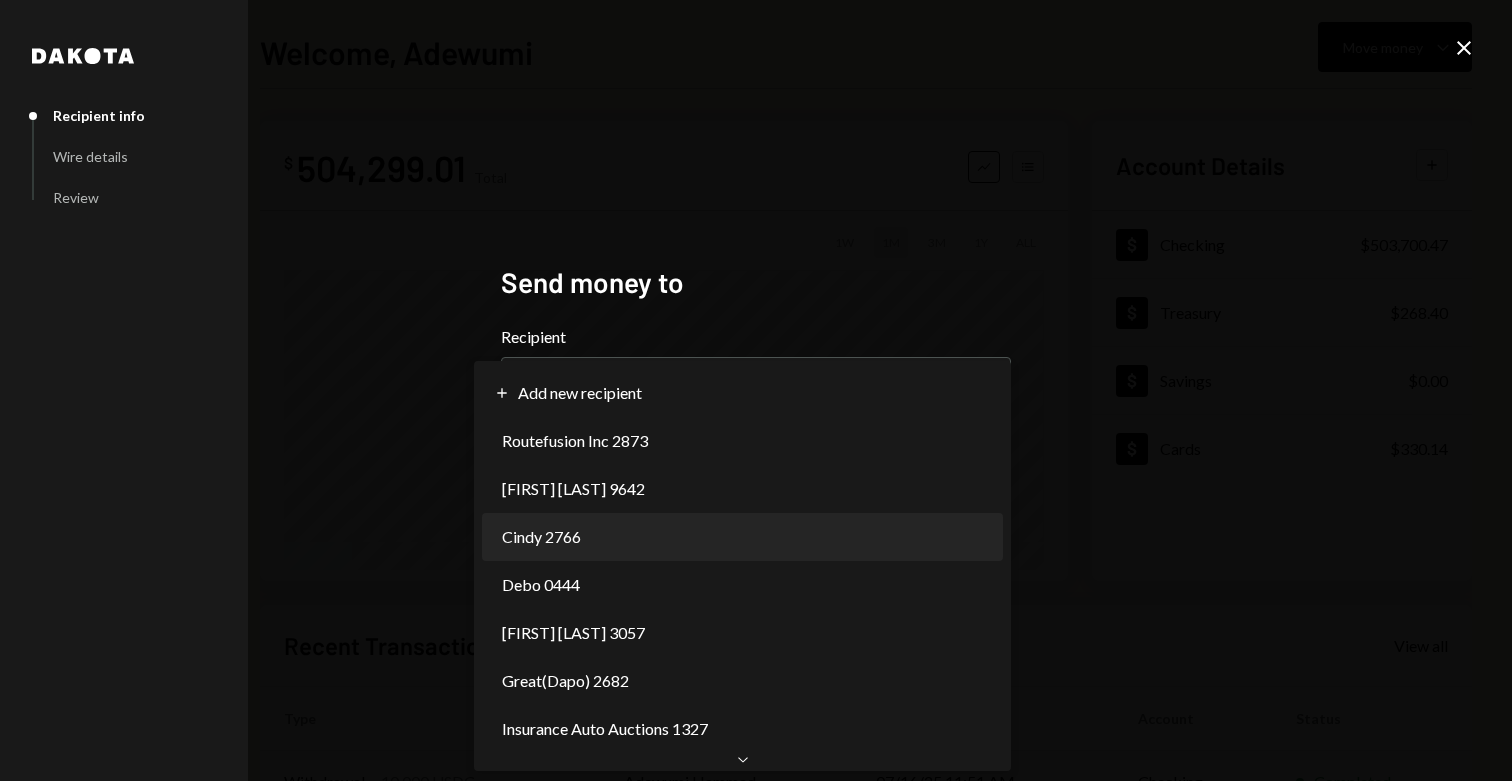 scroll, scrollTop: 0, scrollLeft: 0, axis: both 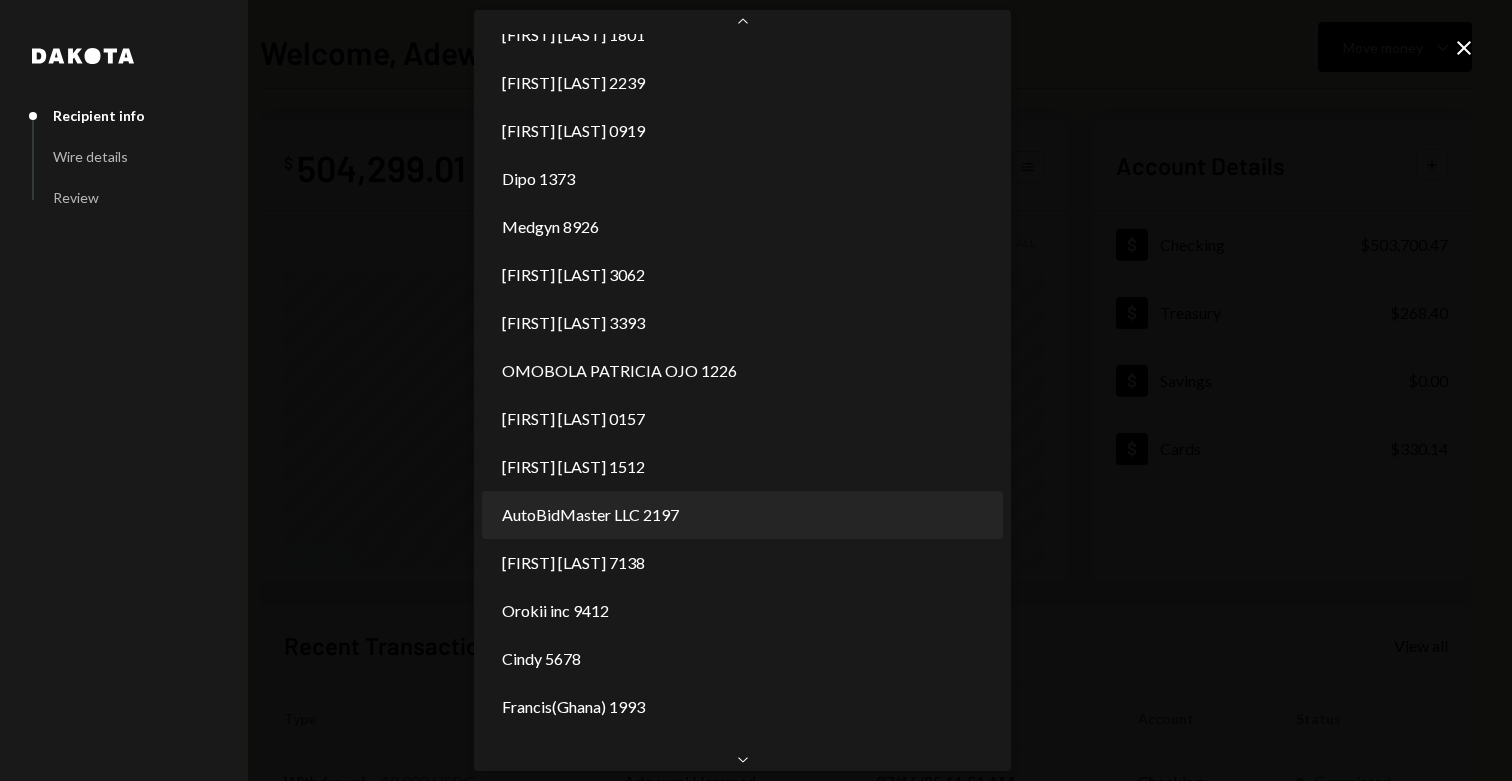 select on "**********" 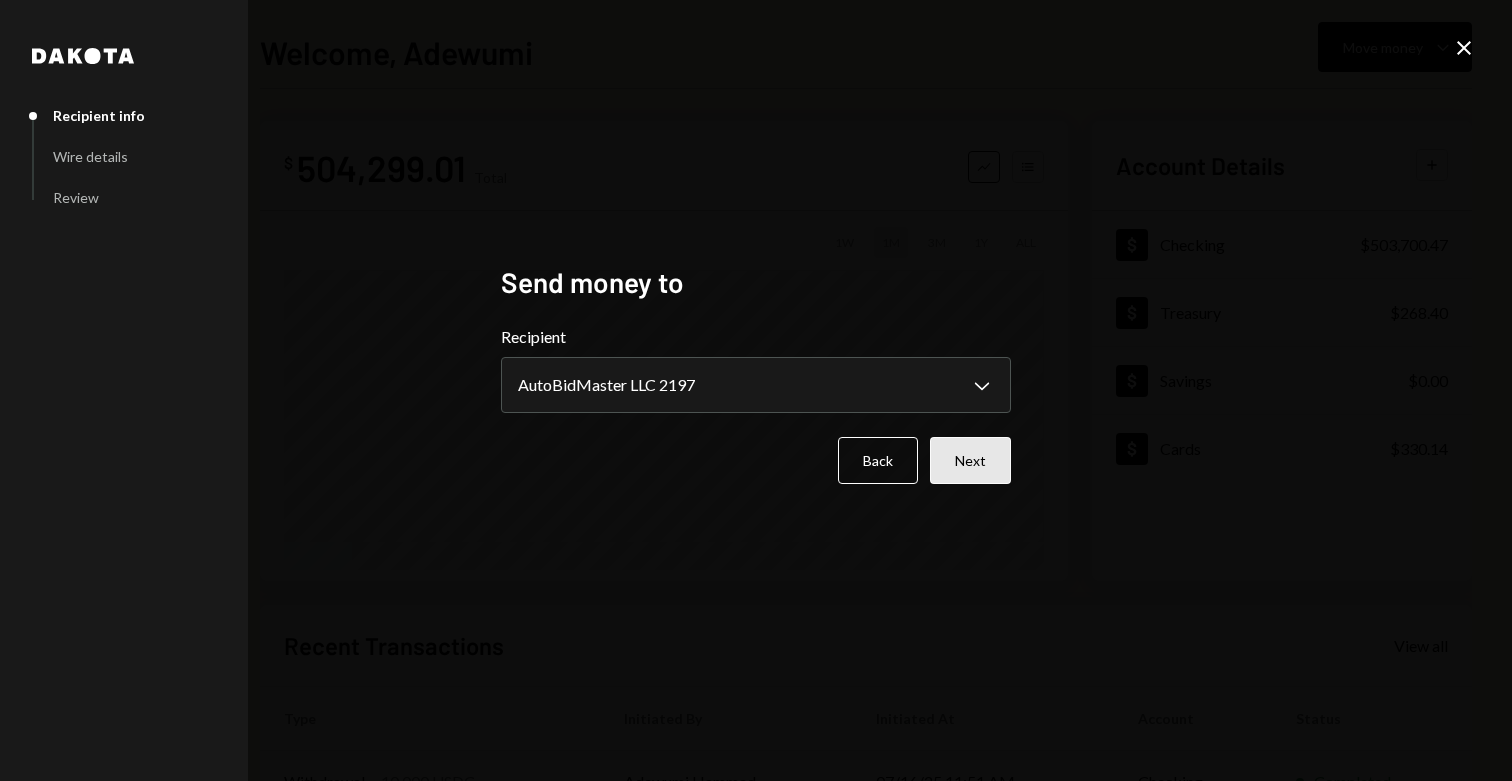 click on "Next" at bounding box center [970, 460] 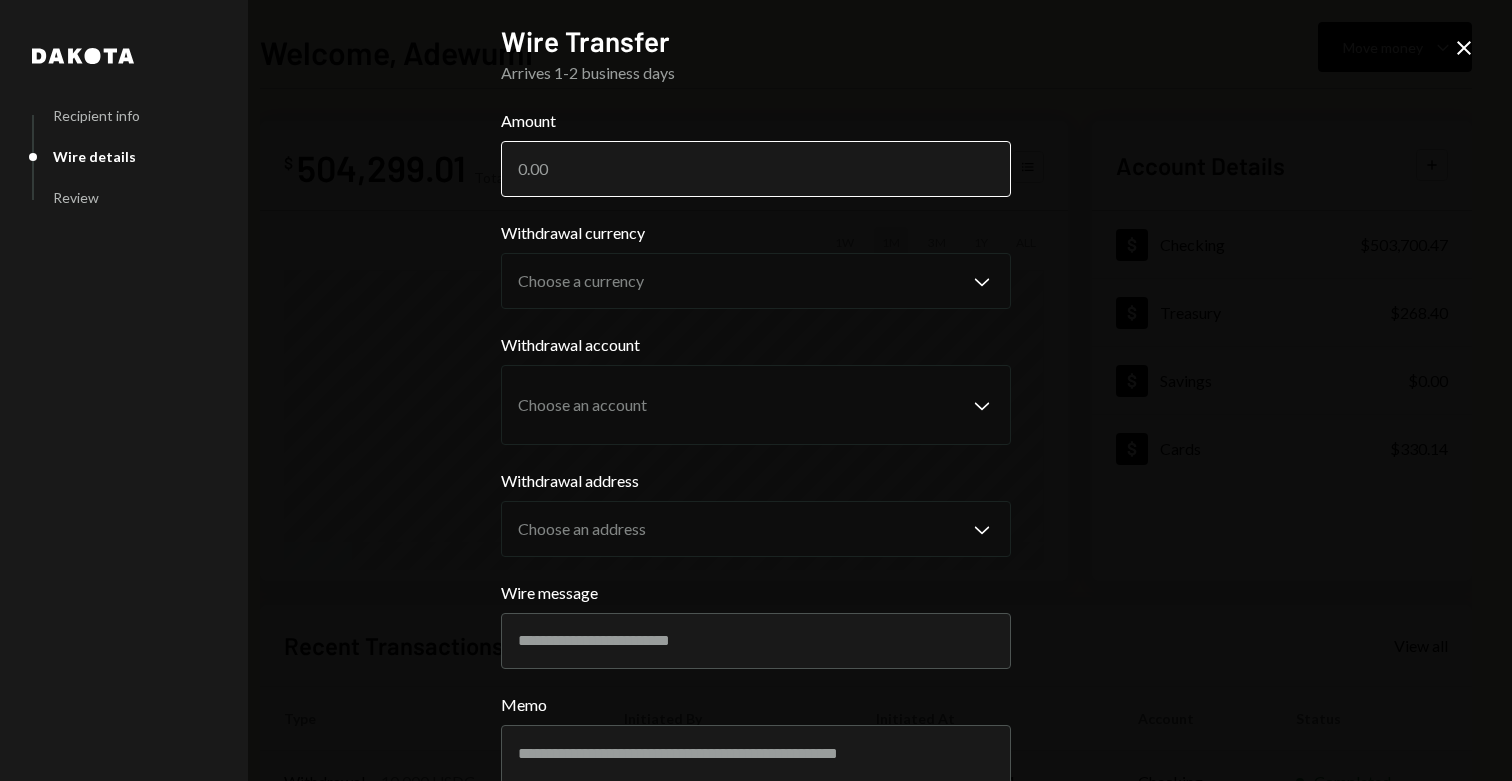 click on "Amount" at bounding box center (756, 169) 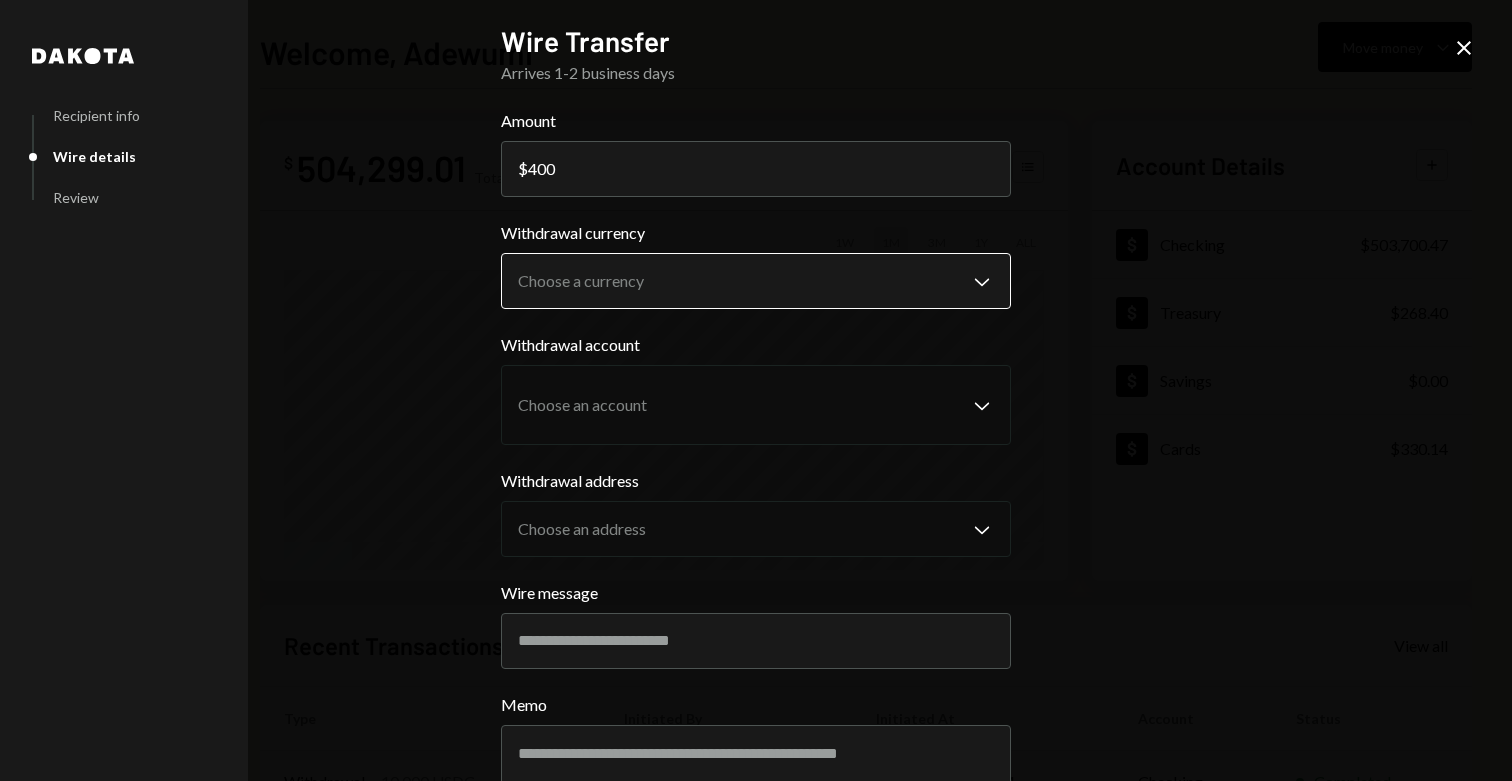type on "400" 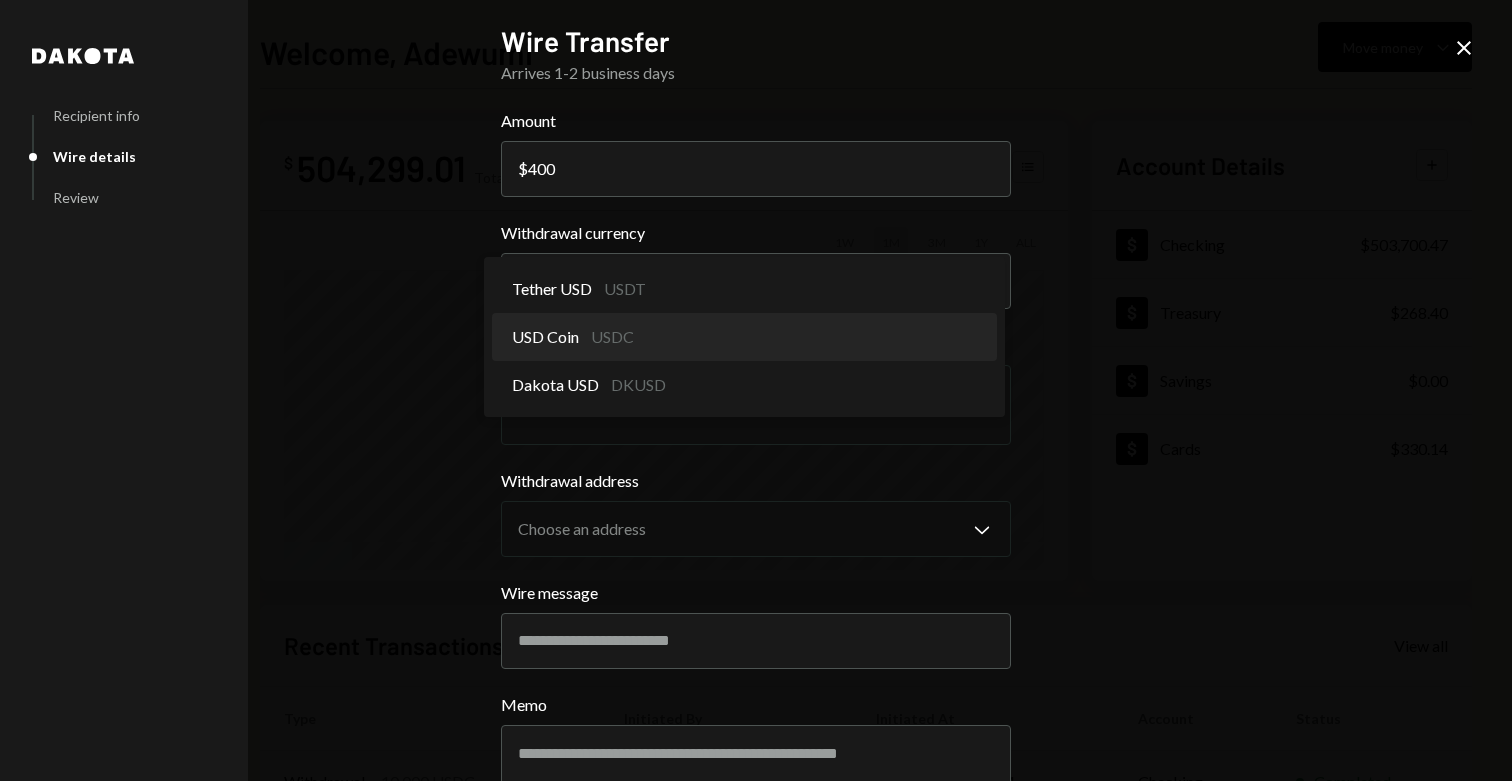 select on "****" 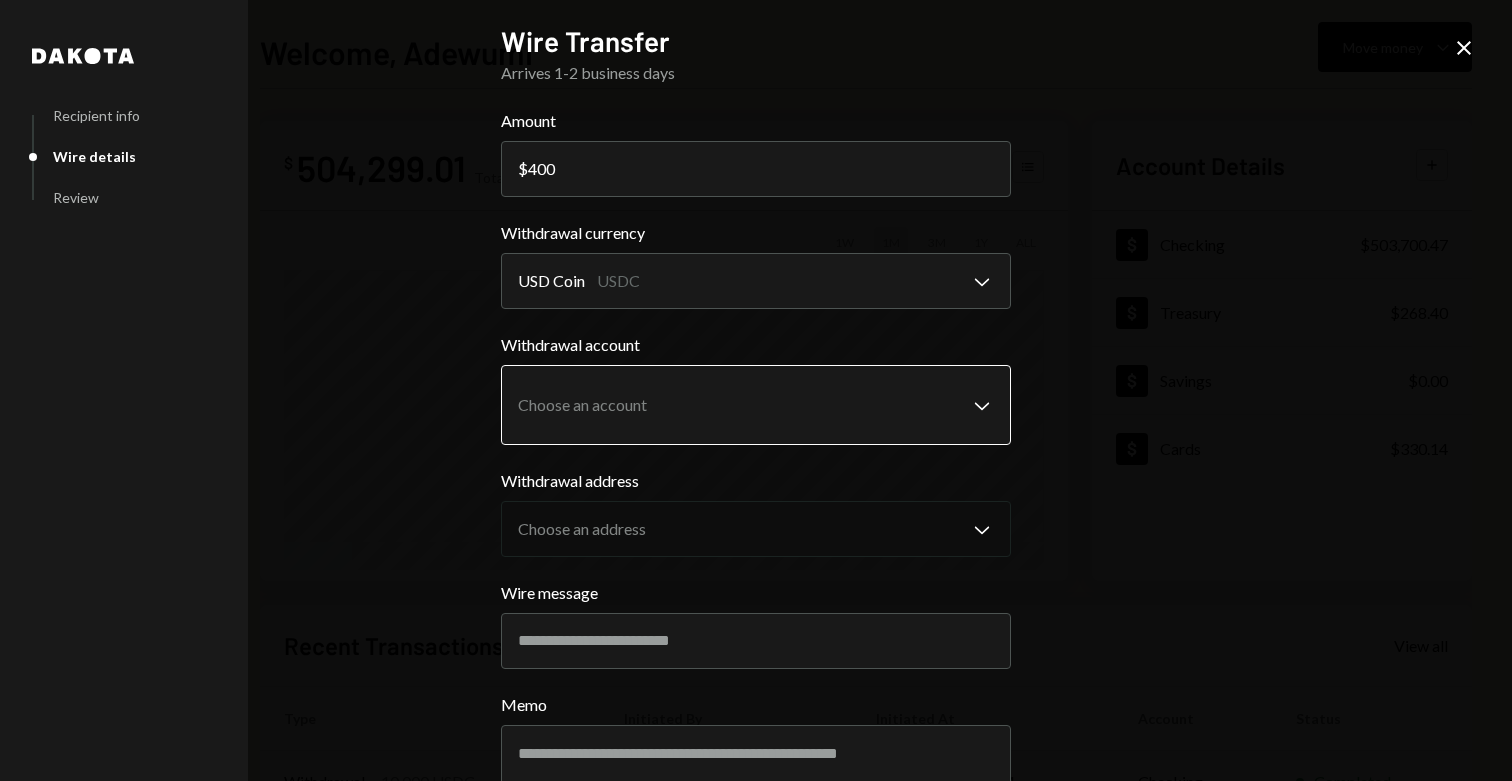 click on "S SPARK TECH HUB Caret Down Home Home Inbox Inbox Activities Transactions Accounts Accounts Caret Down Checking $503,700.47 Treasury $268.40 Savings $0.00 Cards $330.14 Dollar Rewards User Recipients Team Team Welcome, [FIRST] Move money Caret Down $ 504,299.01 Total Graph Accounts 1W 1M 3M 1Y ALL Account Details Plus Dollar Checking $503,700.47 Dollar Treasury $268.40 Dollar Savings $0.00 Dollar Cards $330.14 Recent Transactions View all Type Initiated By Initiated At Account Status Withdrawal 10,000  USDC [FIRST] [LAST] 07/16/25 11:51 AM Checking Completed Withdrawal 40,000  USDC [FIRST] [LAST] 07/16/25 11:15 AM Checking Completed Bank Payment $21,101.08 [FIRST] [LAST] 07/16/25 6:35 AM Checking Completed Withdrawal 20,000  USDC [FIRST] [LAST] 07/16/25 4:10 AM Checking Completed Withdrawal 5,999  USDC [FIRST] [LAST] 07/15/25 7:44 PM Checking Completed /dashboard Dakota Recipient info Wire details Review Wire Transfer Arrives 1-2 business days Amount $ 400 Withdrawal currency USD Coin USDC Chevron Down" at bounding box center (756, 390) 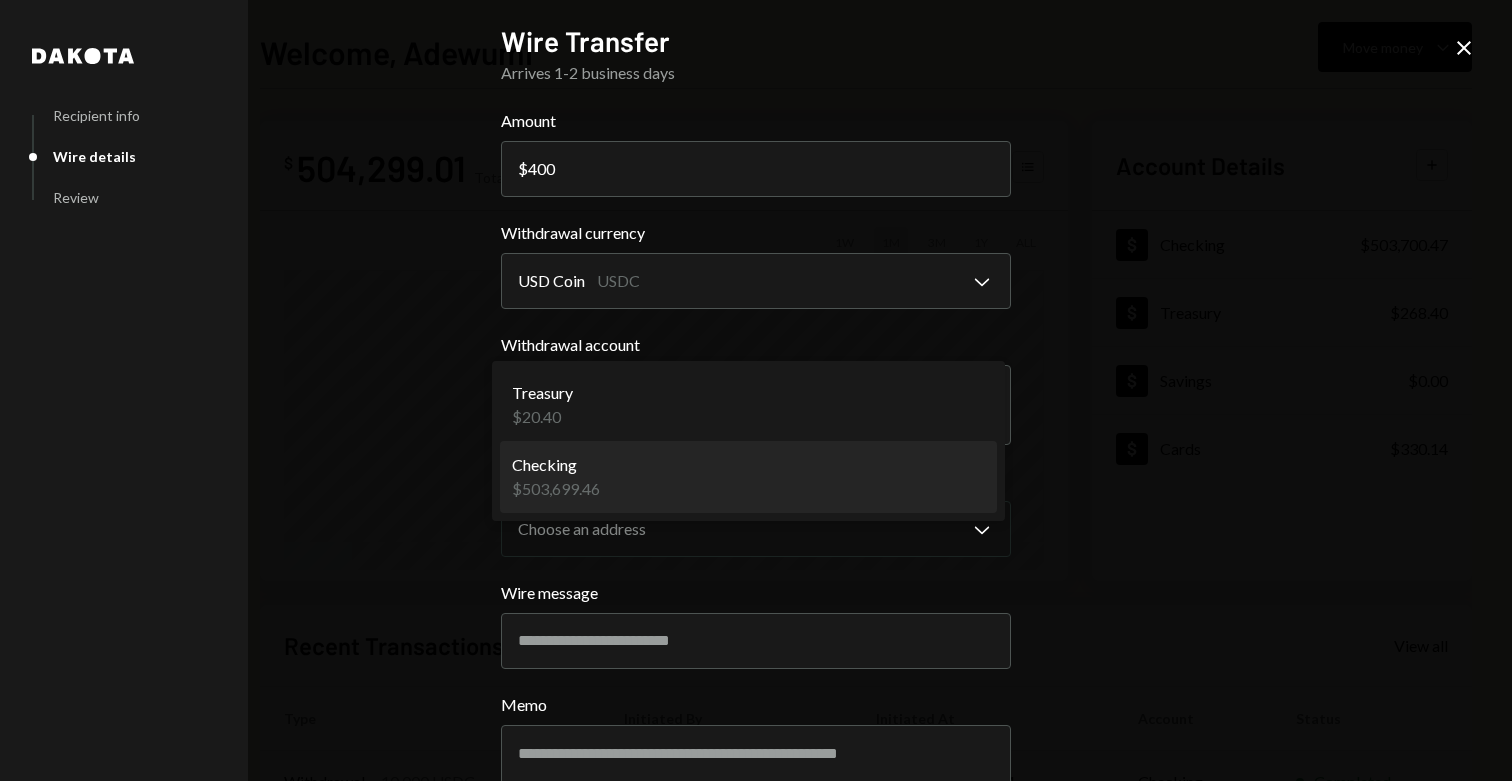 select on "**********" 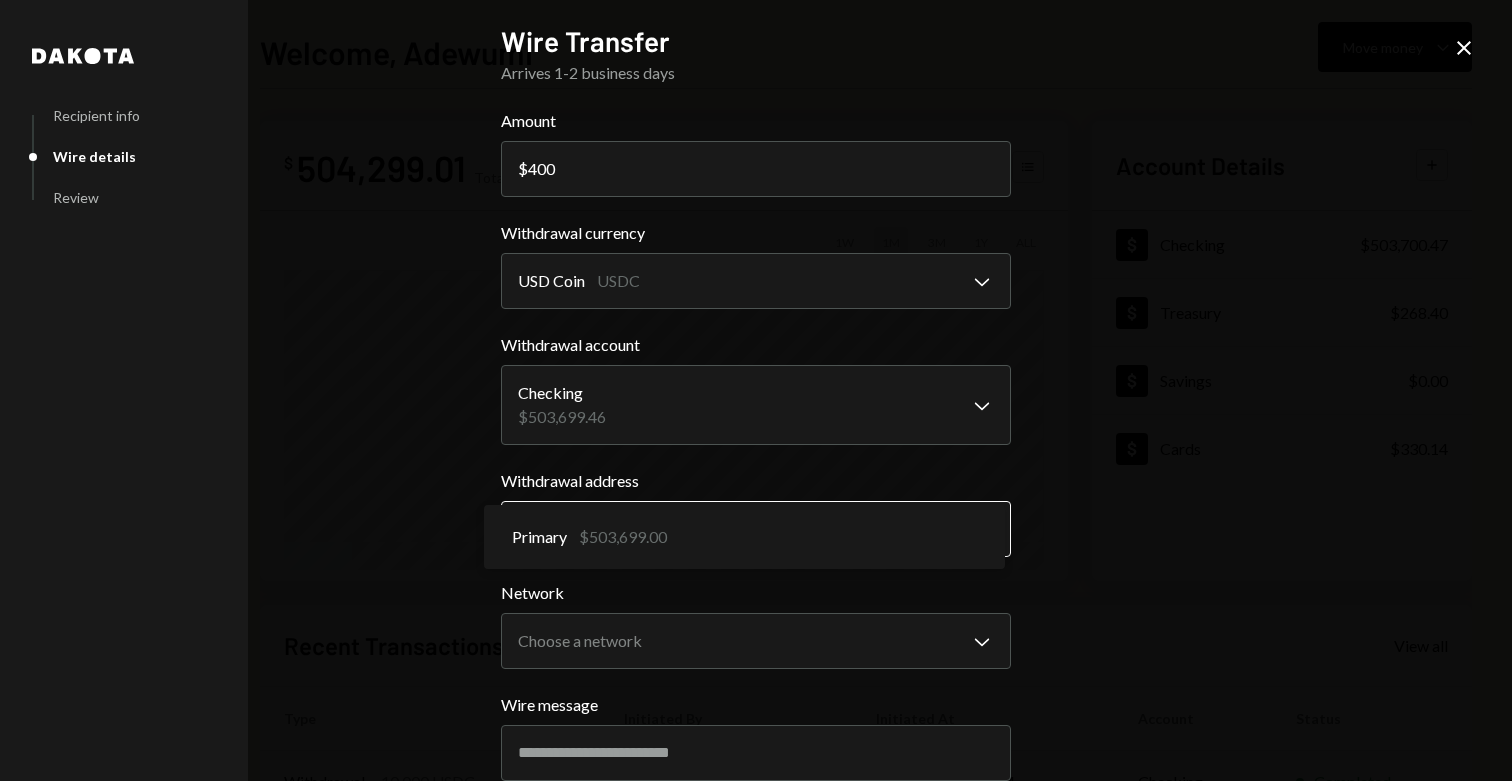 click on "S SPARK TECH HUB Caret Down Home Home Inbox Inbox Activities Transactions Accounts Accounts Caret Down Checking $503,700.47 Treasury $268.40 Savings $0.00 Cards $330.14 Dollar Rewards User Recipients Team Team Welcome, [FIRST] Move money Caret Down $ 504,299.01 Total Graph Accounts 1W 1M 3M 1Y ALL Account Details Plus Dollar Checking $503,700.47 Dollar Treasury $268.40 Dollar Savings $0.00 Dollar Cards $330.14 Recent Transactions View all Type Initiated By Initiated At Account Status Withdrawal 10,000  USDC [FIRST] [LAST] 07/16/25 11:51 AM Checking Completed Withdrawal 40,000  USDC [FIRST] [LAST] 07/16/25 11:15 AM Checking Completed Bank Payment $21,101.08 [FIRST] [LAST] 07/16/25 6:35 AM Checking Completed Withdrawal 20,000  USDC [FIRST] [LAST] 07/16/25 4:10 AM Checking Completed Withdrawal 5,999  USDC [FIRST] [LAST] 07/15/25 7:44 PM Checking Completed /dashboard Dakota Recipient info Wire details Review Wire Transfer Arrives 1-2 business days Amount $ 400 Withdrawal currency USD Coin USDC Chevron Down" at bounding box center (756, 390) 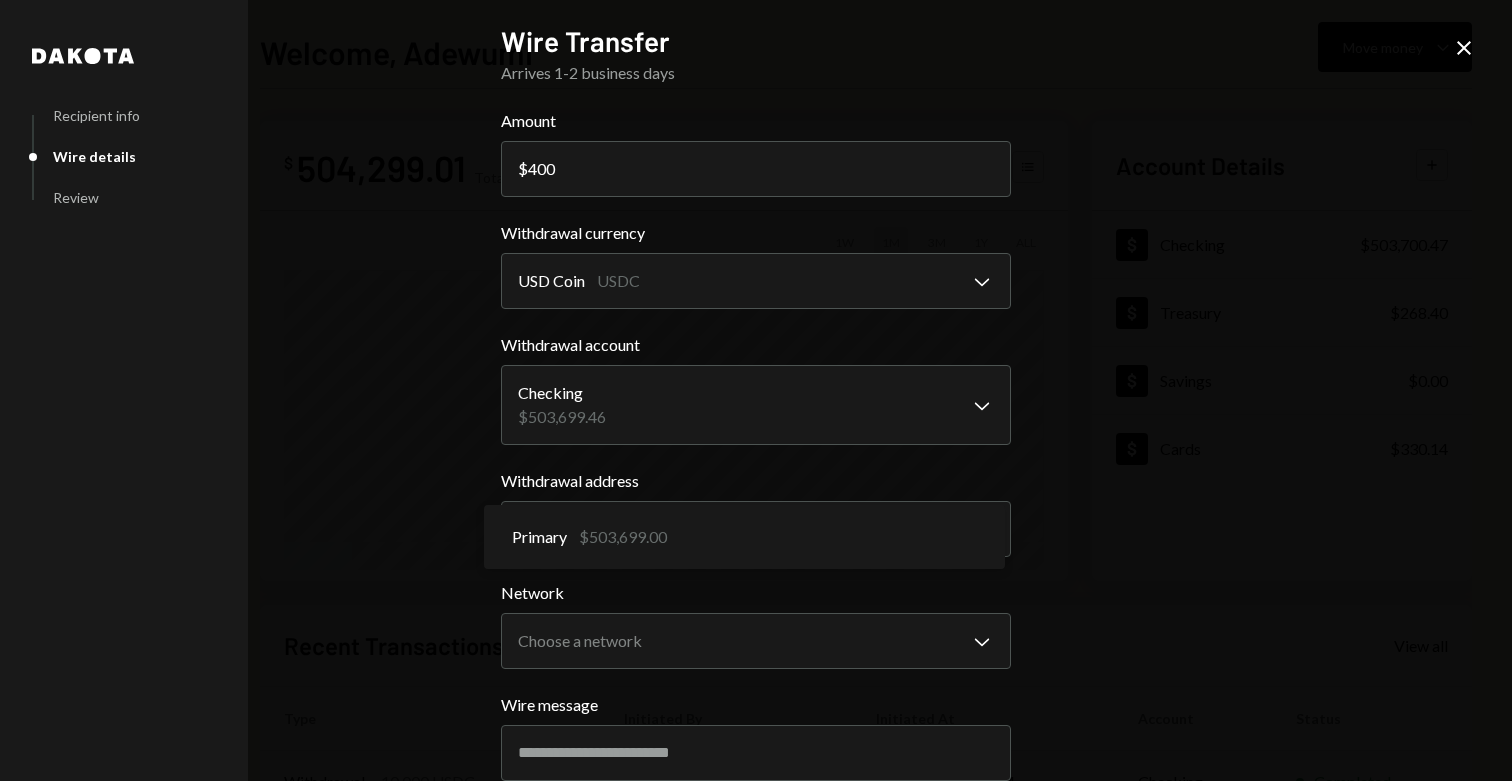 click on "Primary $503,699.00" at bounding box center [744, 537] 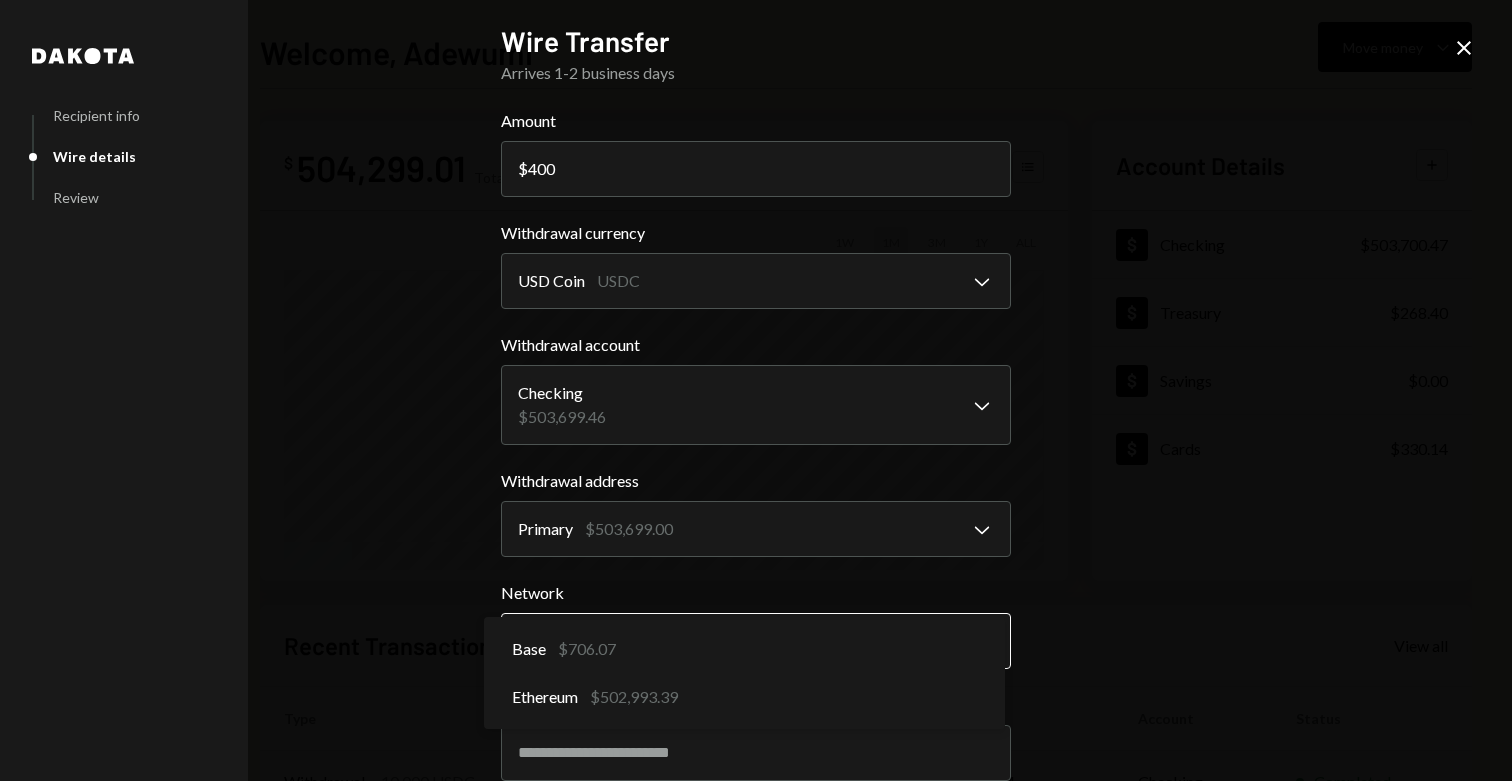 click on "S SPARK TECH HUB Caret Down Home Home Inbox Inbox Activities Transactions Accounts Accounts Caret Down Checking $503,700.47 Treasury $268.40 Savings $0.00 Cards $330.14 Dollar Rewards User Recipients Team Team Welcome, [FIRST] Move money Caret Down $ 504,299.01 Total Graph Accounts 1W 1M 3M 1Y ALL Account Details Plus Dollar Checking $503,700.47 Dollar Treasury $268.40 Dollar Savings $0.00 Dollar Cards $330.14 Recent Transactions View all Type Initiated By Initiated At Account Status Withdrawal 10,000  USDC [FIRST] [LAST] 07/16/25 11:51 AM Checking Completed Withdrawal 40,000  USDC [FIRST] [LAST] 07/16/25 11:15 AM Checking Completed Bank Payment $21,101.08 [FIRST] [LAST] 07/16/25 6:35 AM Checking Completed Withdrawal 20,000  USDC [FIRST] [LAST] 07/16/25 4:10 AM Checking Completed Withdrawal 5,999  USDC [FIRST] [LAST] 07/15/25 7:44 PM Checking Completed /dashboard Dakota Recipient info Wire details Review Wire Transfer Arrives 1-2 business days Amount $ 400 Withdrawal currency USD Coin USDC Chevron Down" at bounding box center [756, 390] 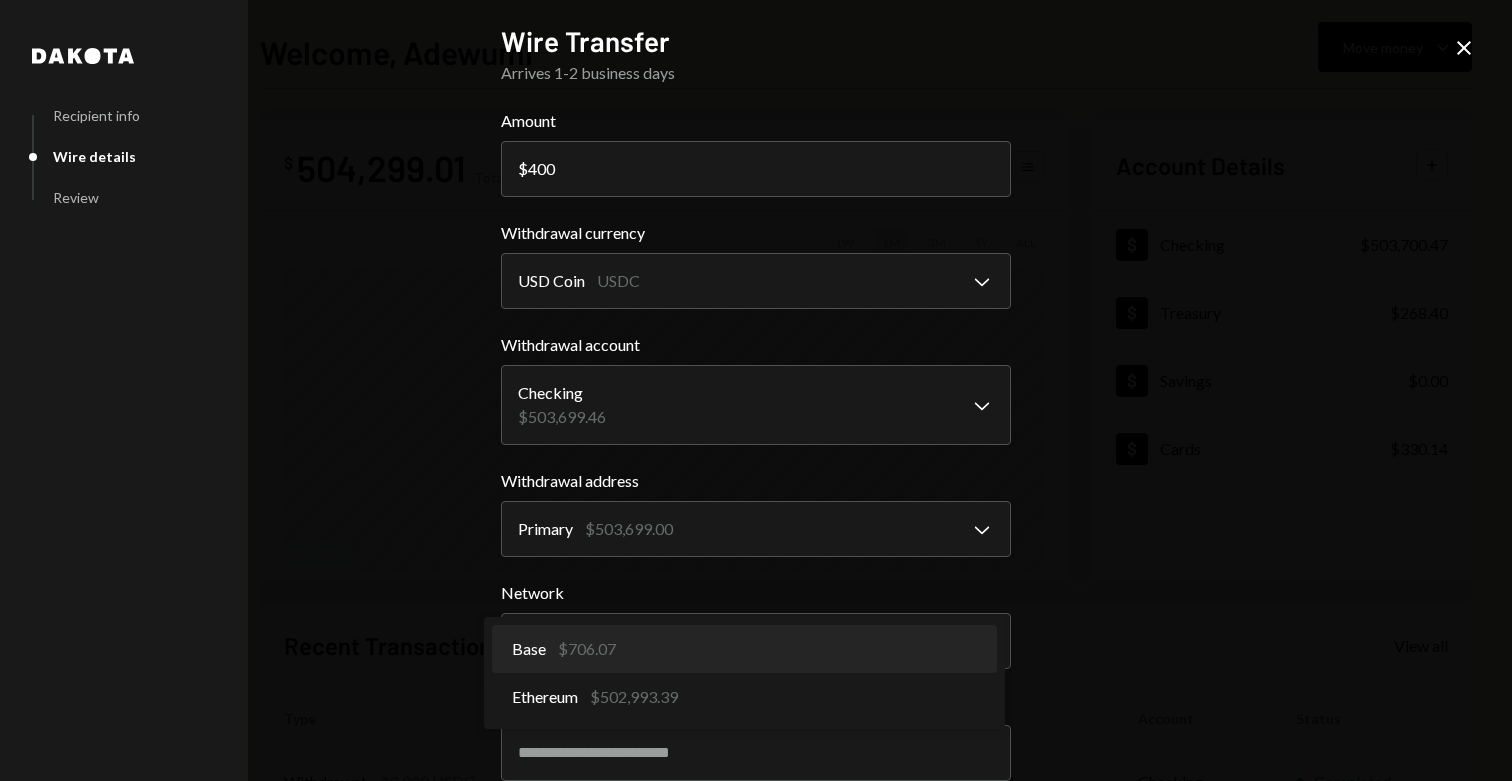 select on "**********" 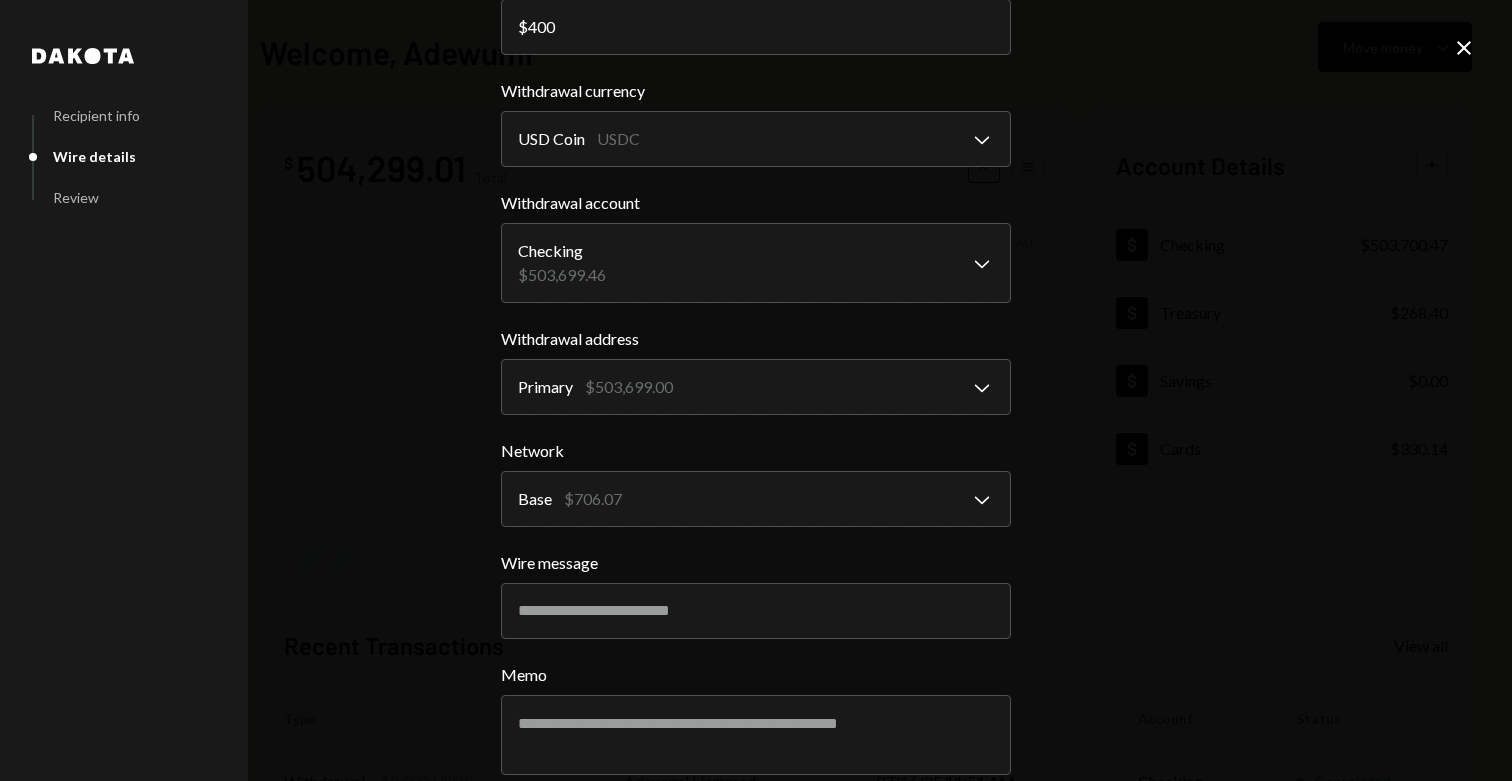 scroll, scrollTop: 172, scrollLeft: 0, axis: vertical 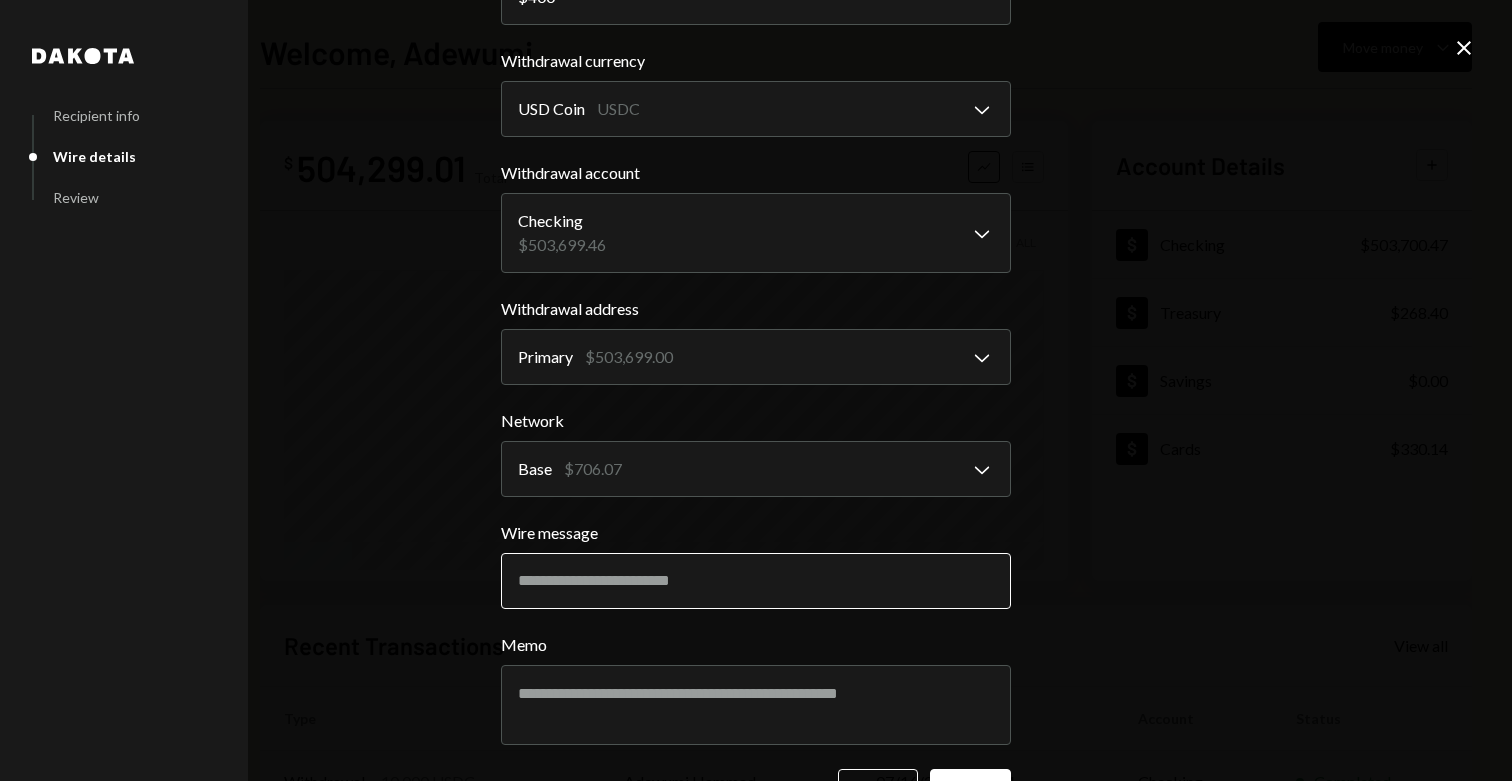 click on "Wire message" at bounding box center (756, 581) 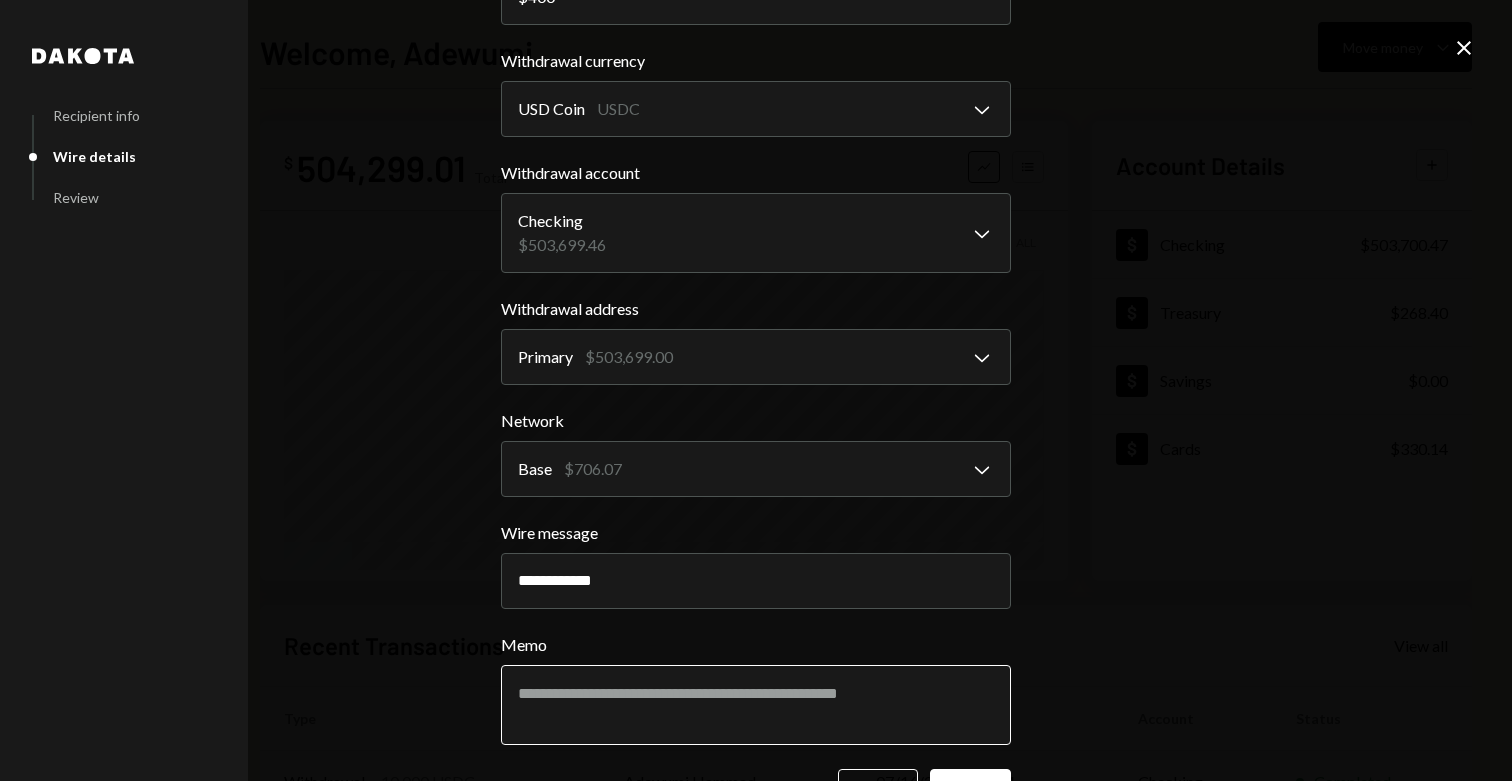 type on "**********" 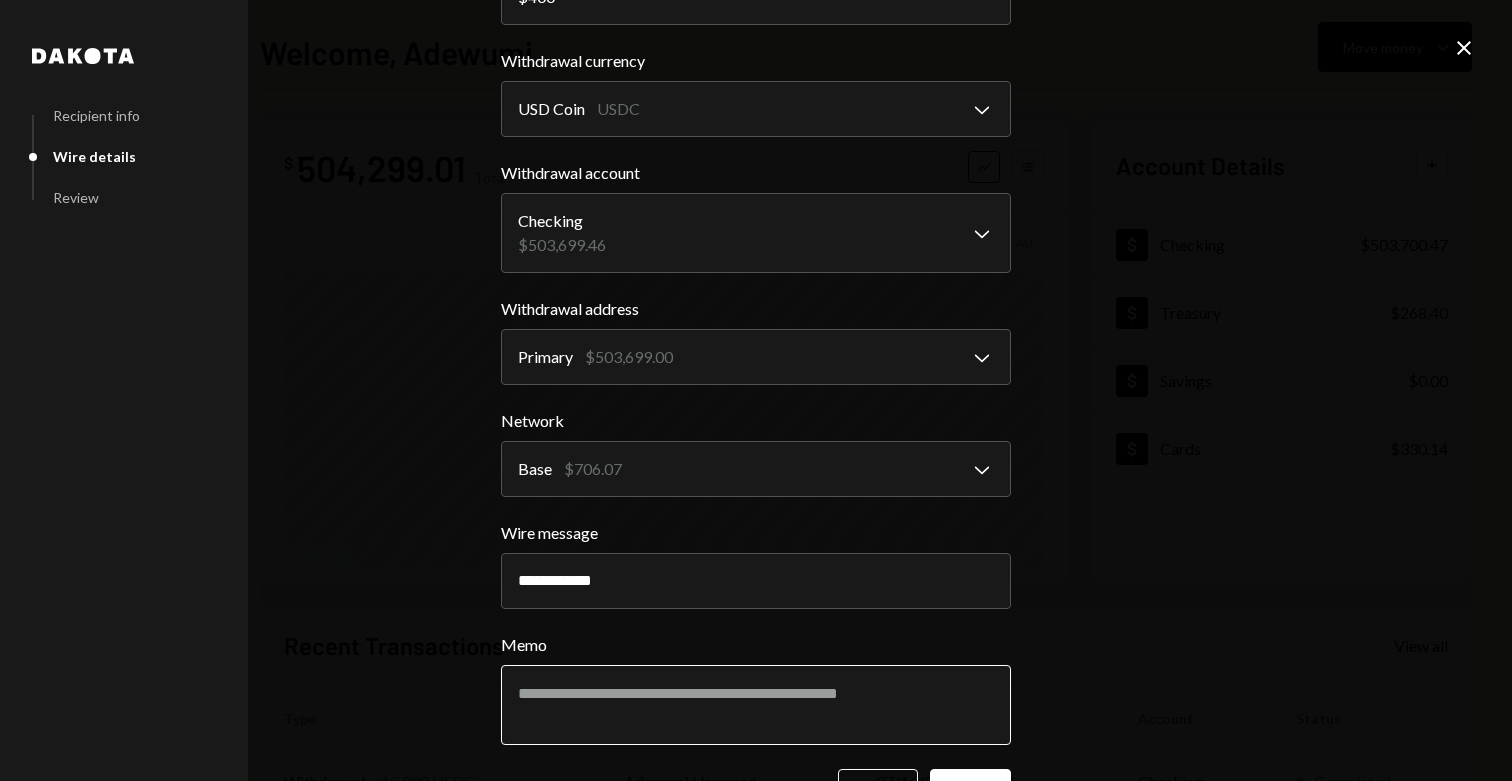 click on "Memo" at bounding box center [756, 705] 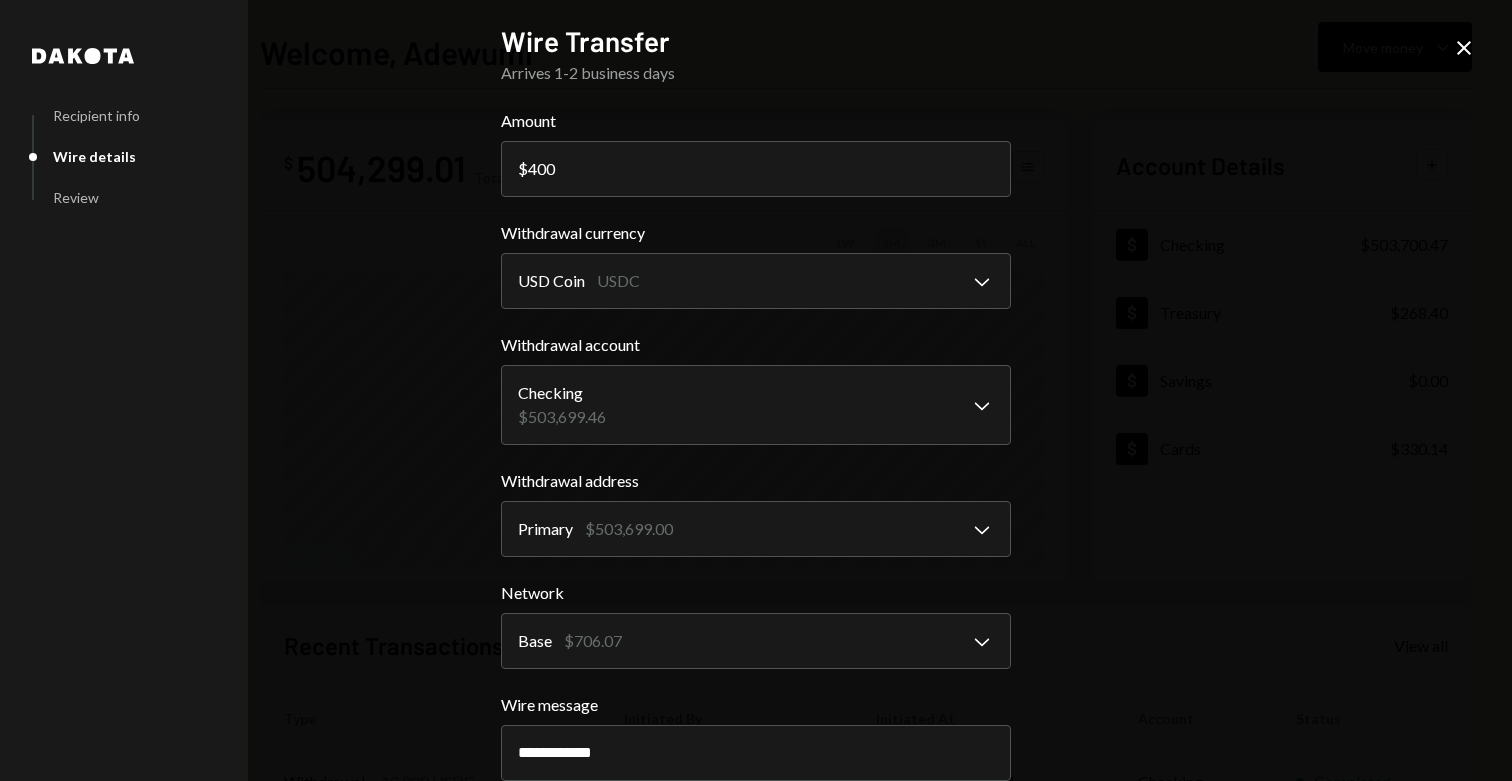 scroll, scrollTop: 238, scrollLeft: 0, axis: vertical 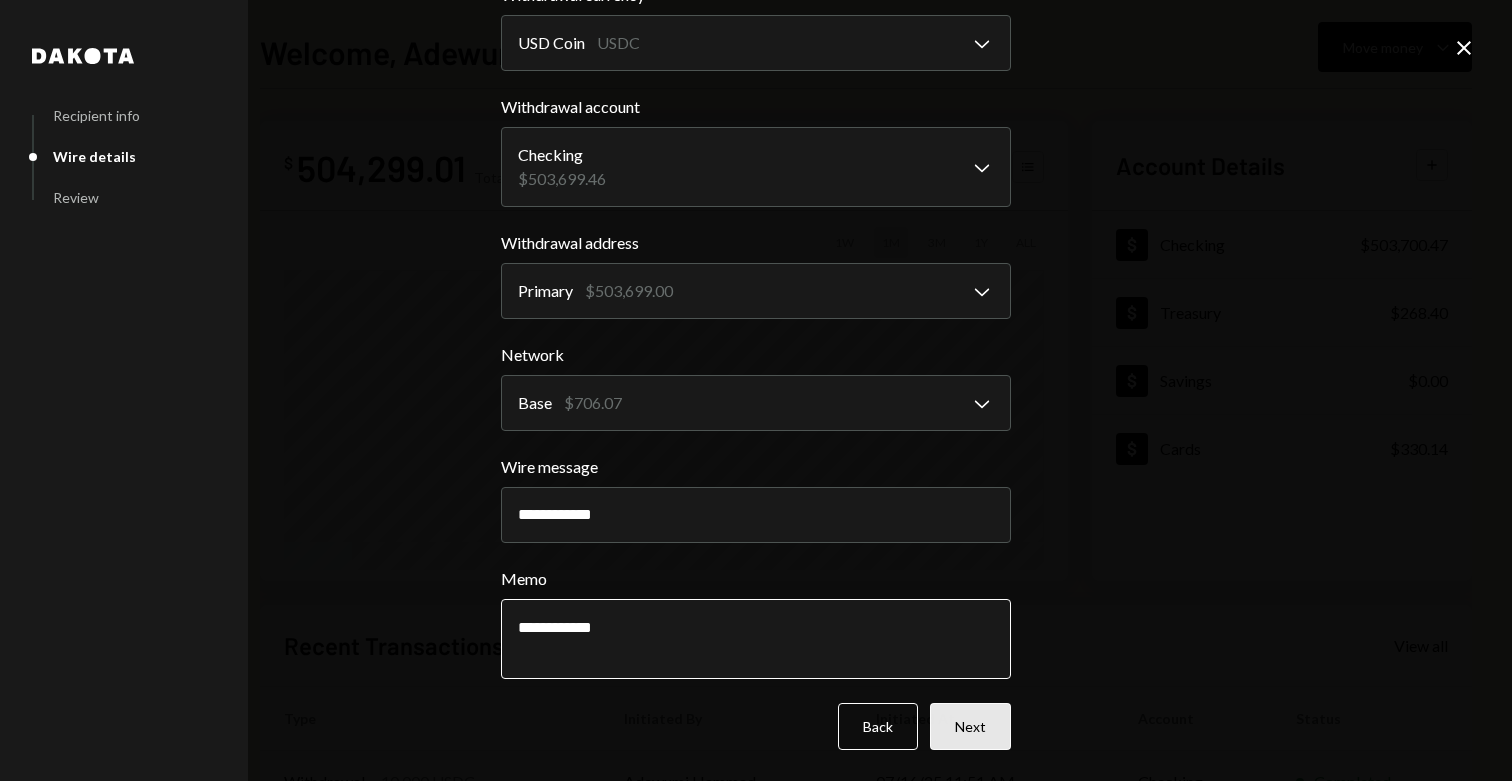 type on "**********" 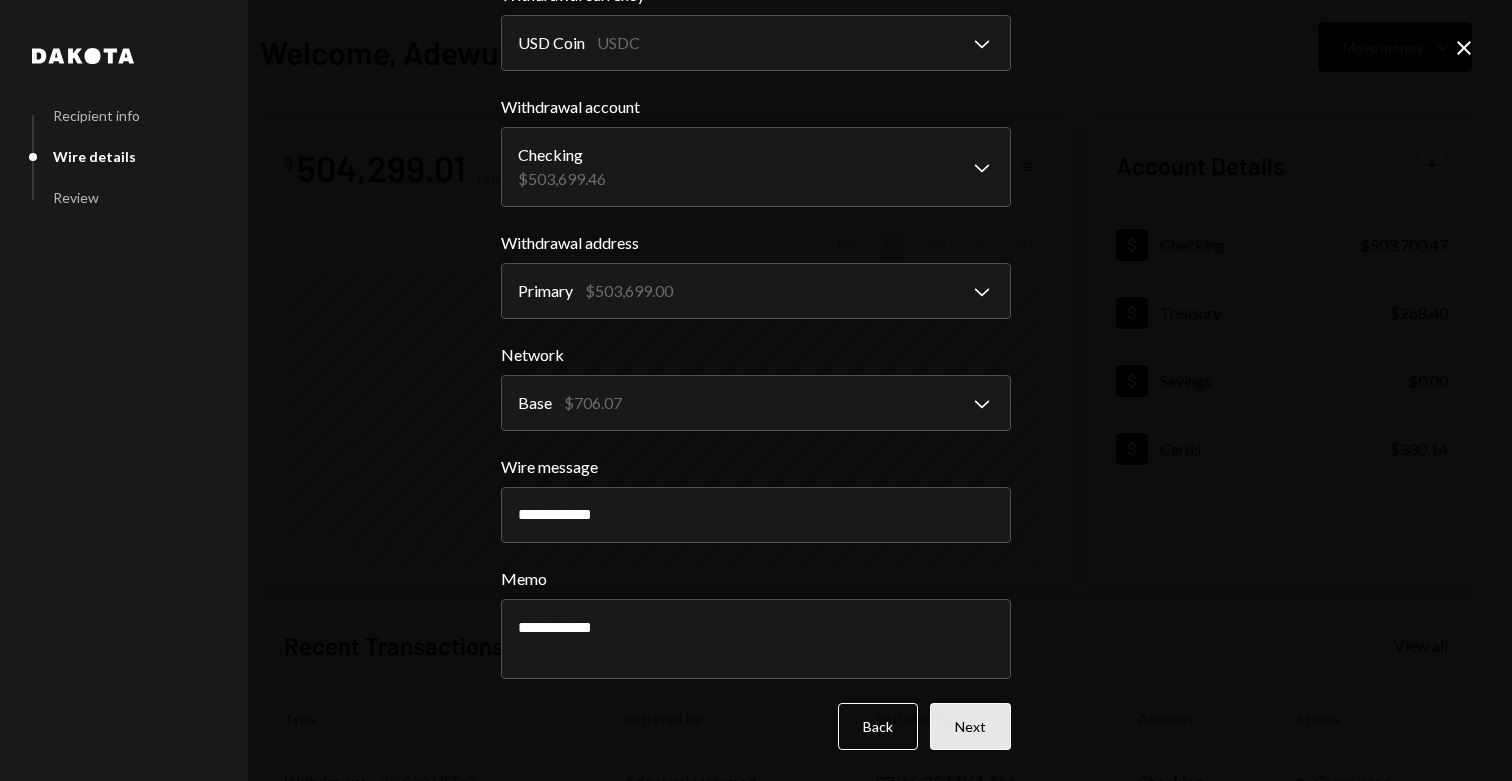 click on "Next" at bounding box center (970, 726) 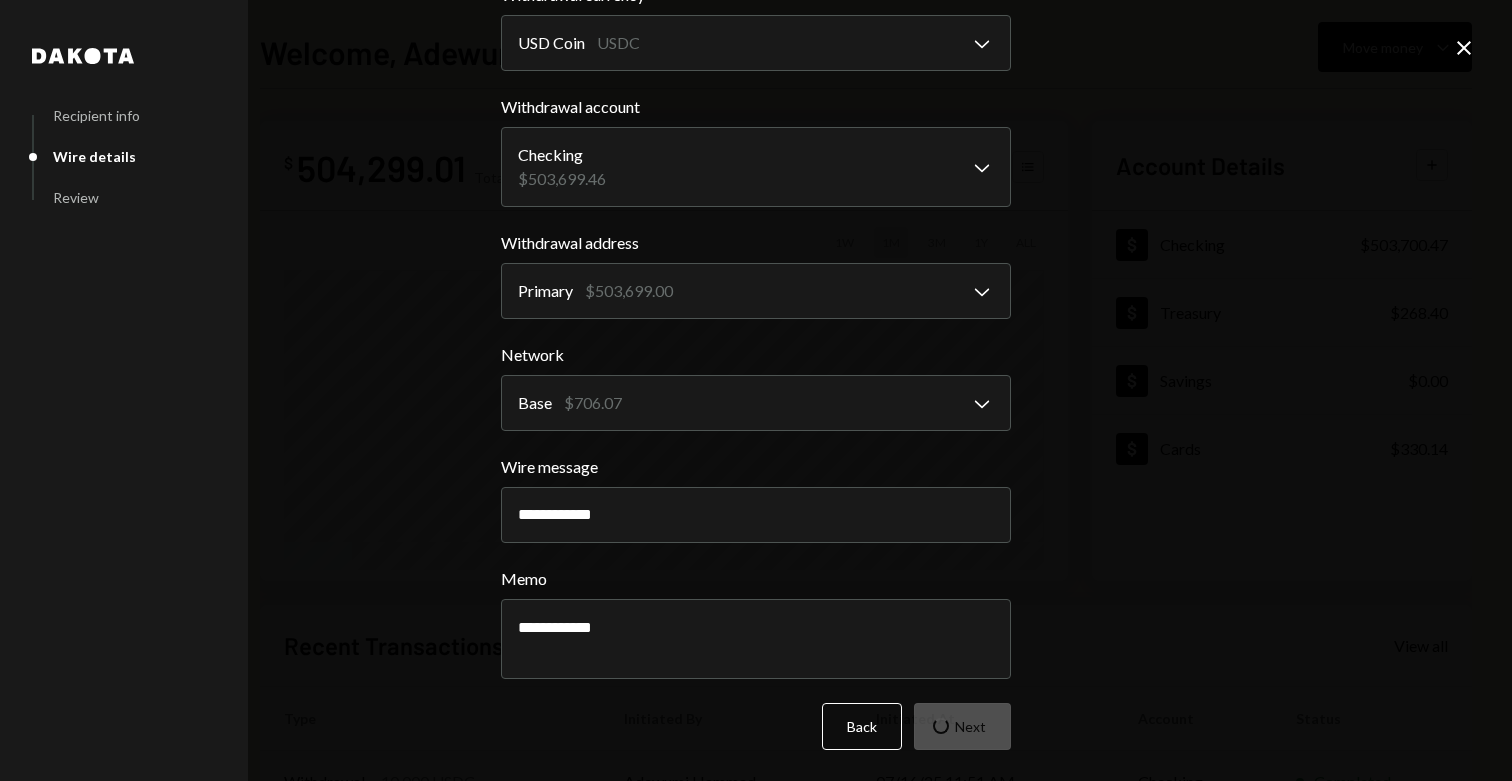 scroll, scrollTop: 0, scrollLeft: 0, axis: both 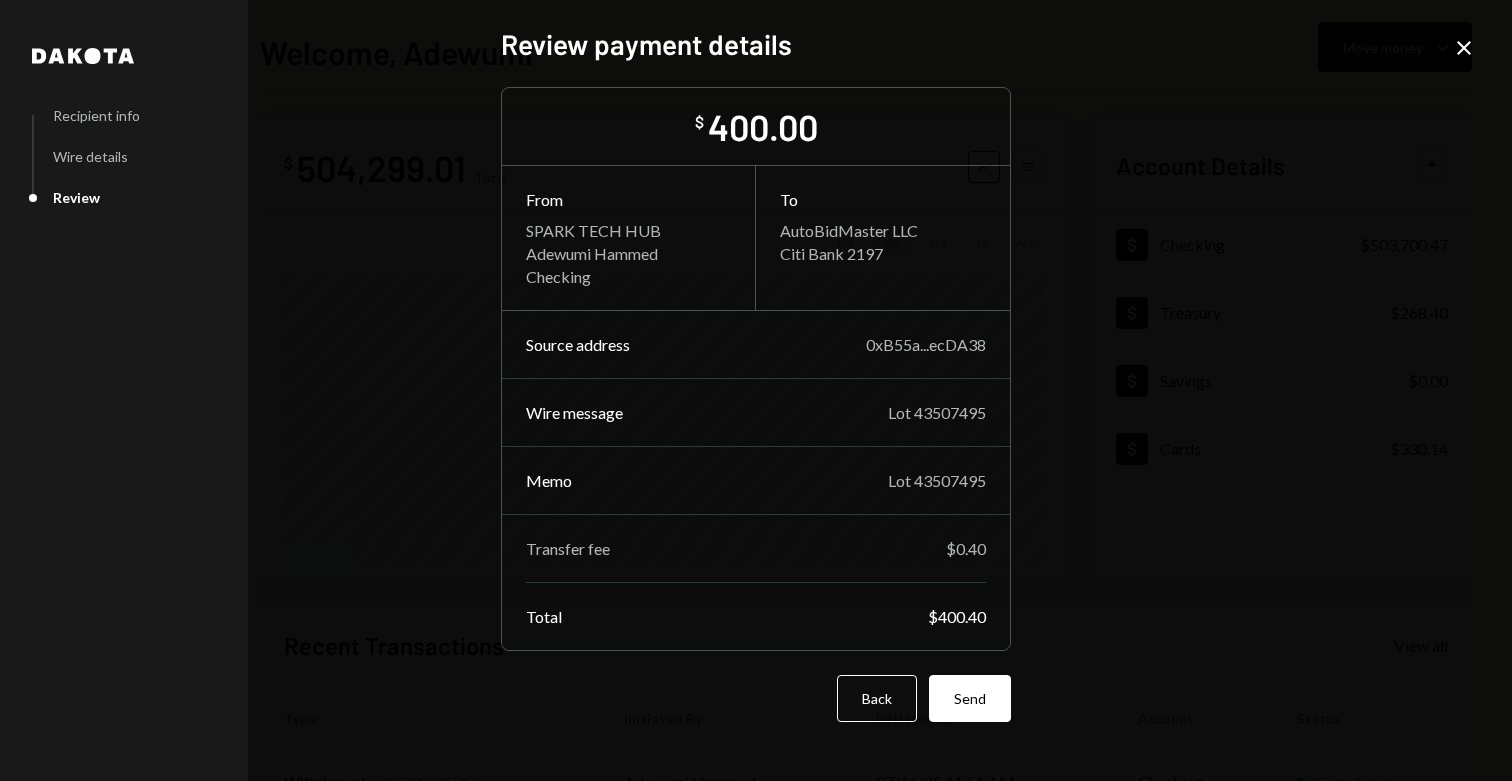 click on "**********" at bounding box center (756, 390) 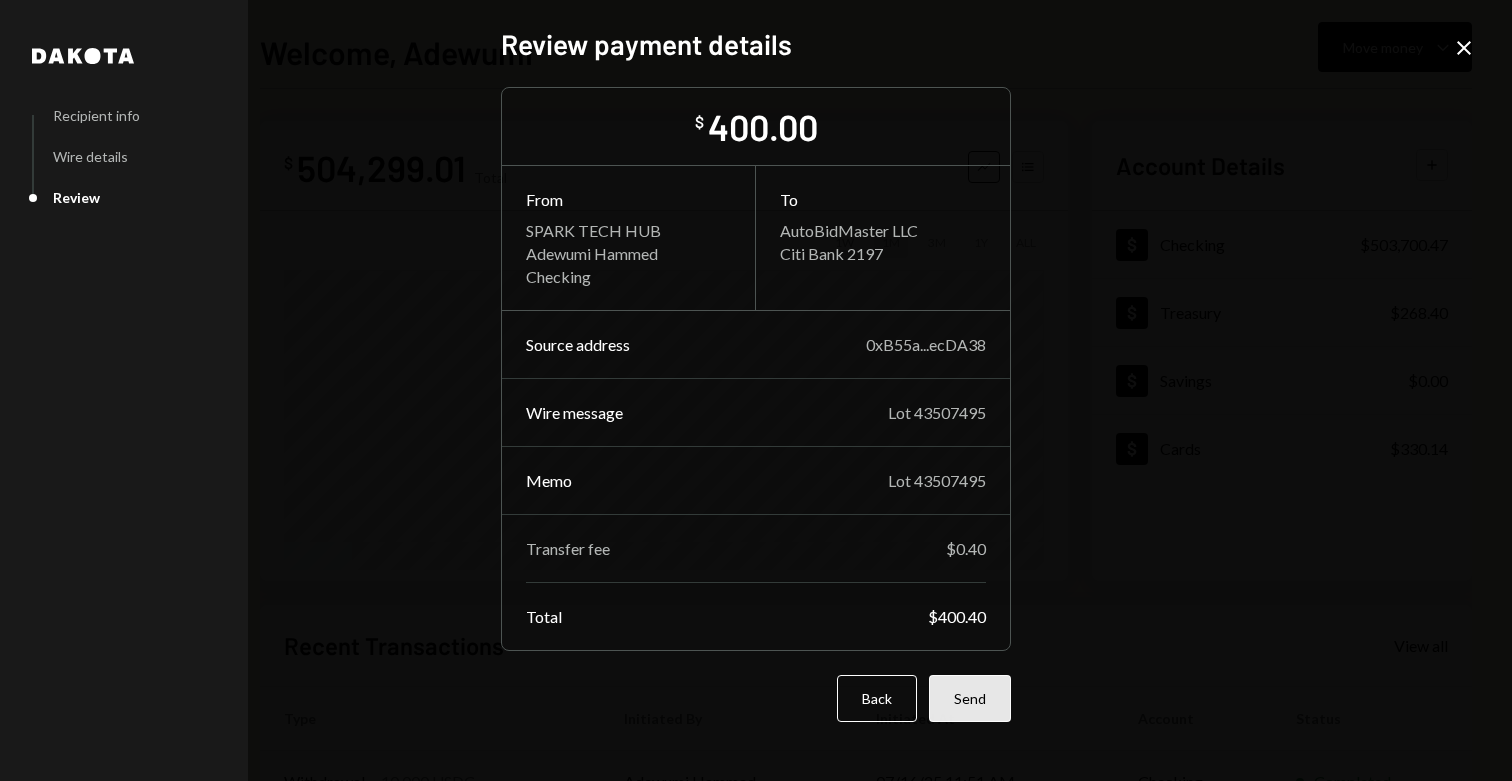 click on "Send" at bounding box center [970, 698] 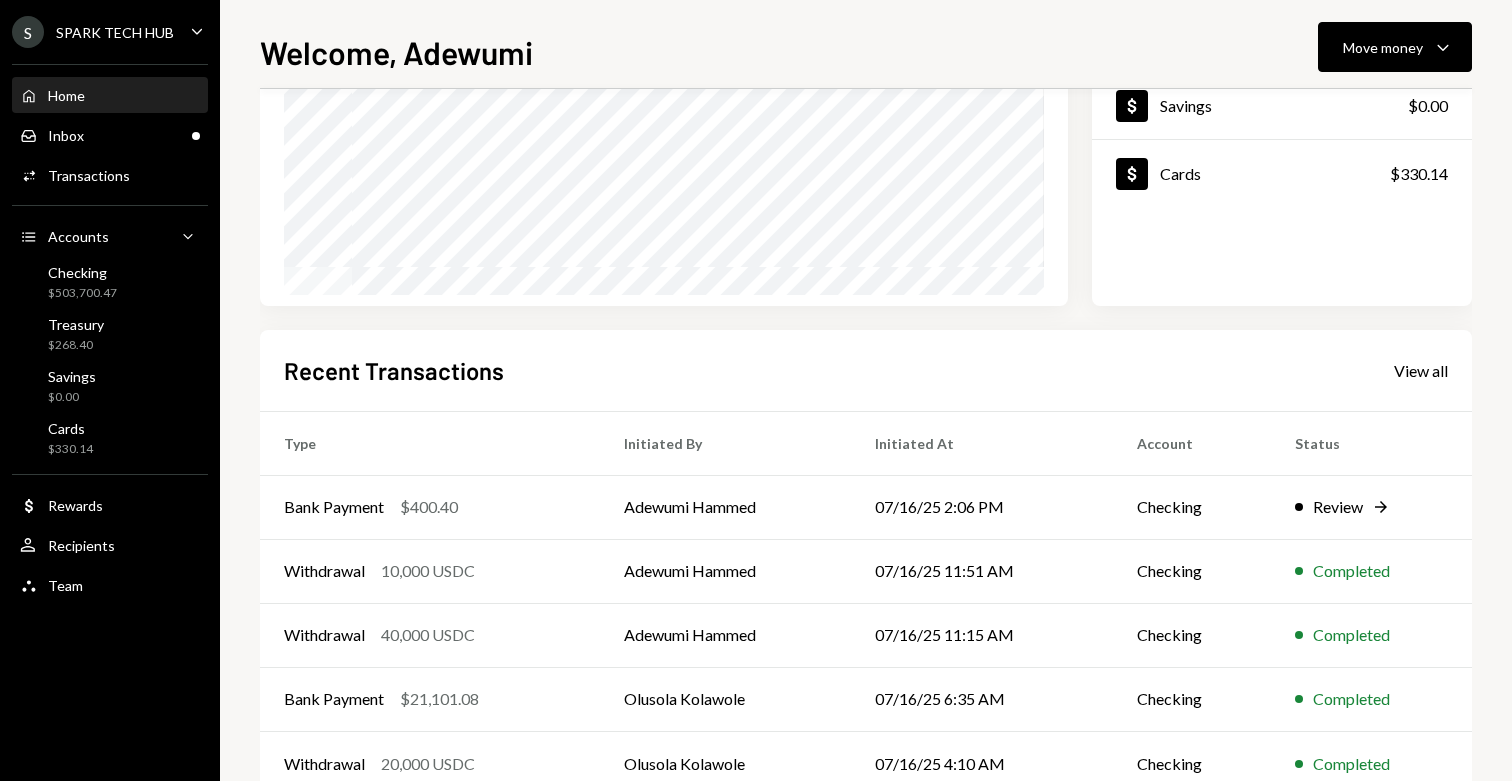 scroll, scrollTop: 291, scrollLeft: 0, axis: vertical 